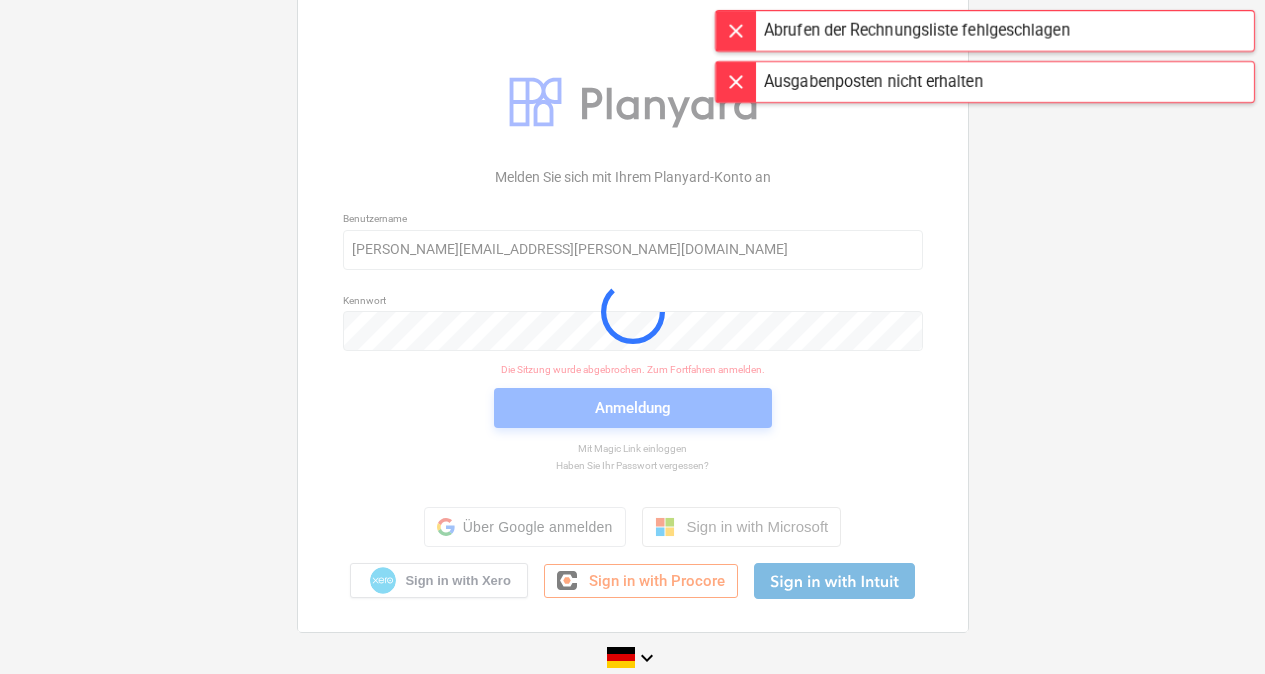 scroll, scrollTop: 0, scrollLeft: 0, axis: both 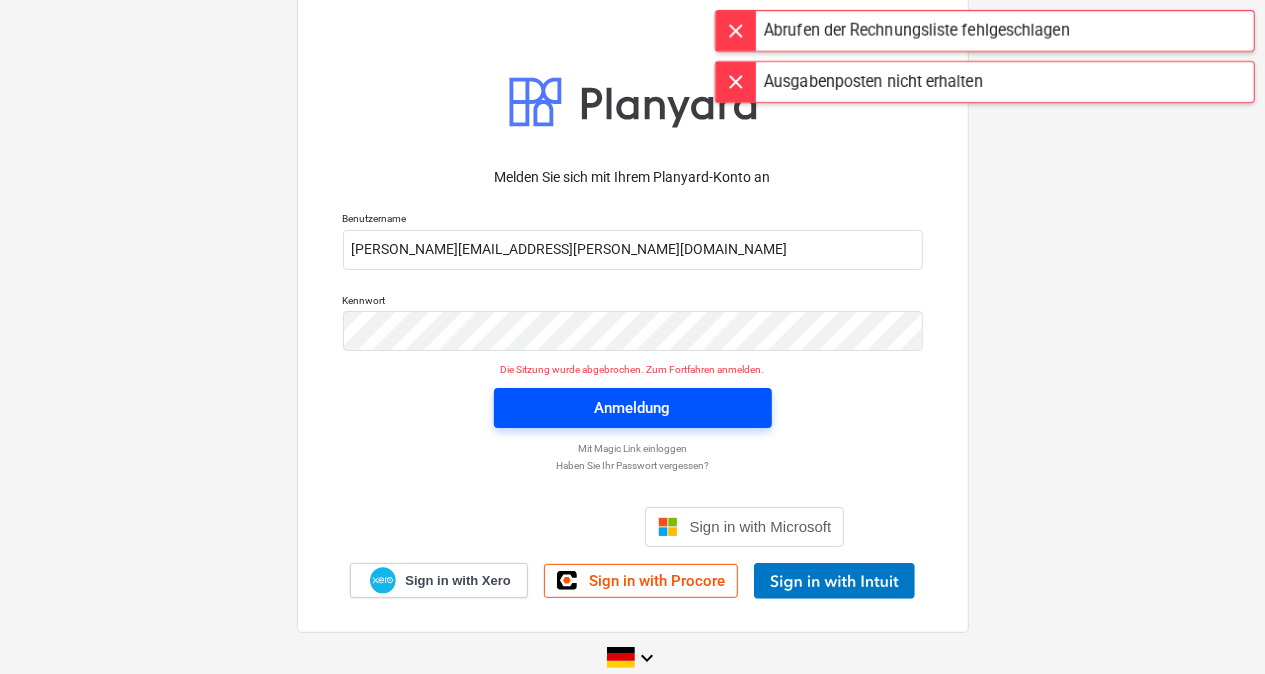 click on "Anmeldung" at bounding box center [633, 408] 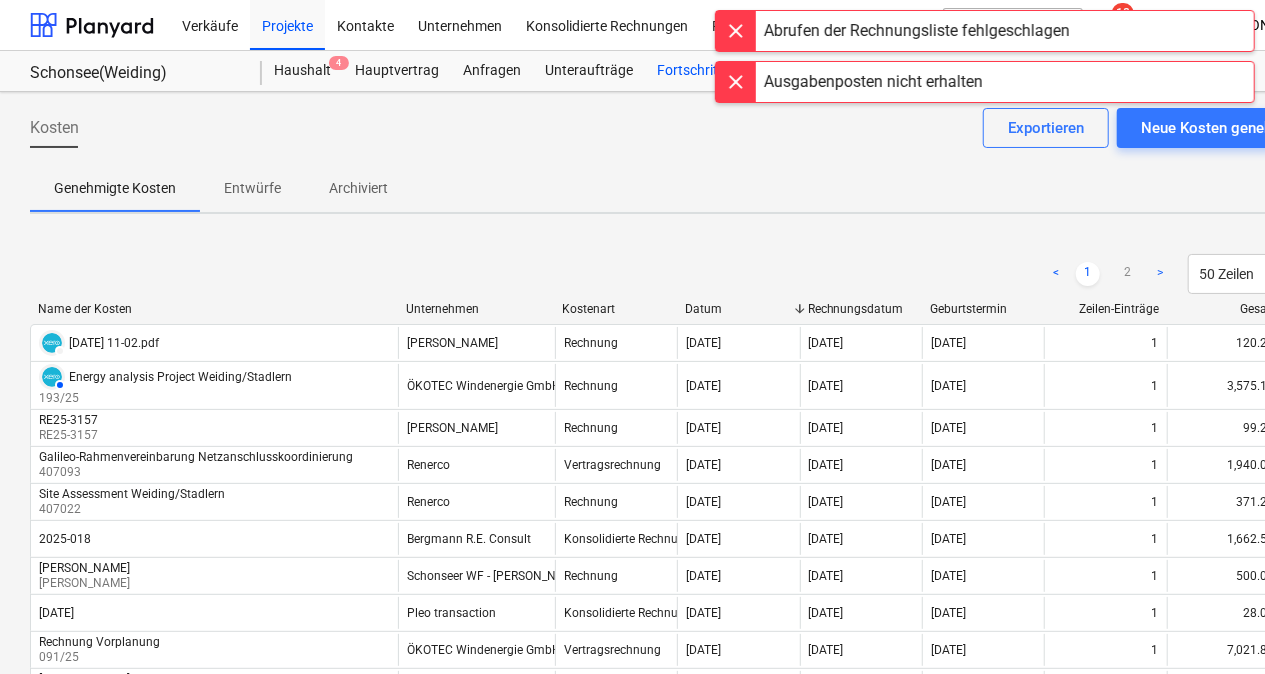 click on "Fortschrittsbericht" at bounding box center (715, 71) 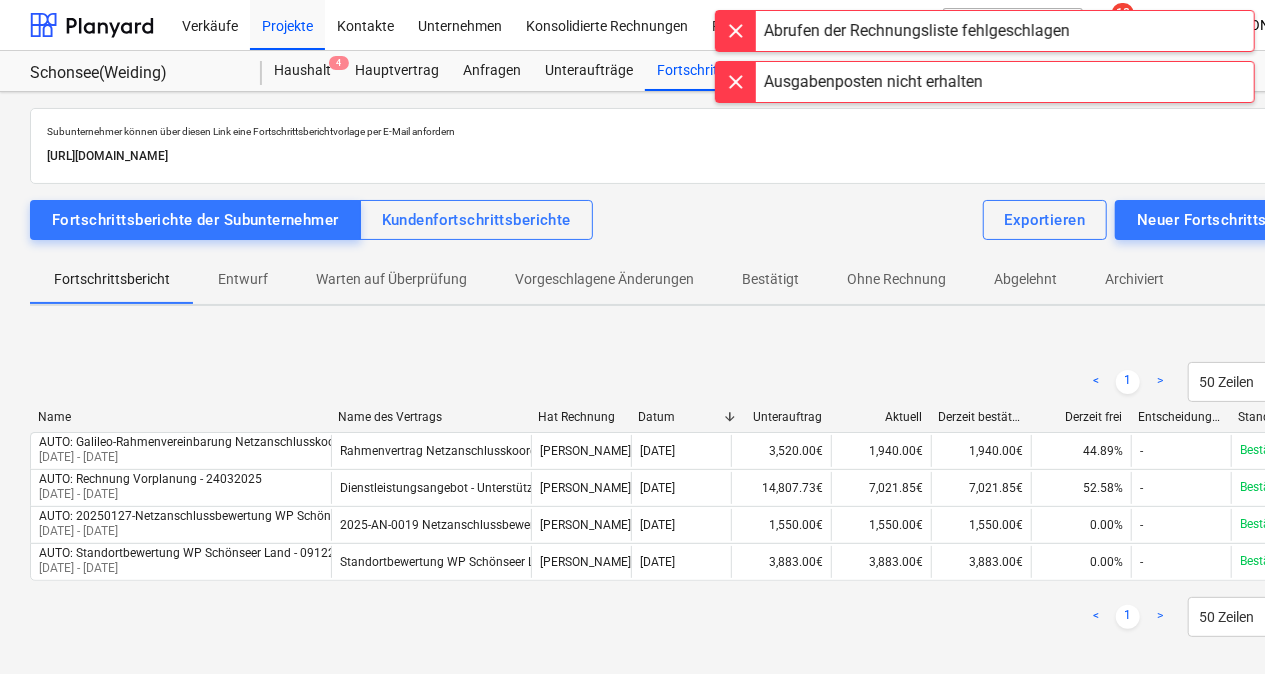 click at bounding box center [736, 82] 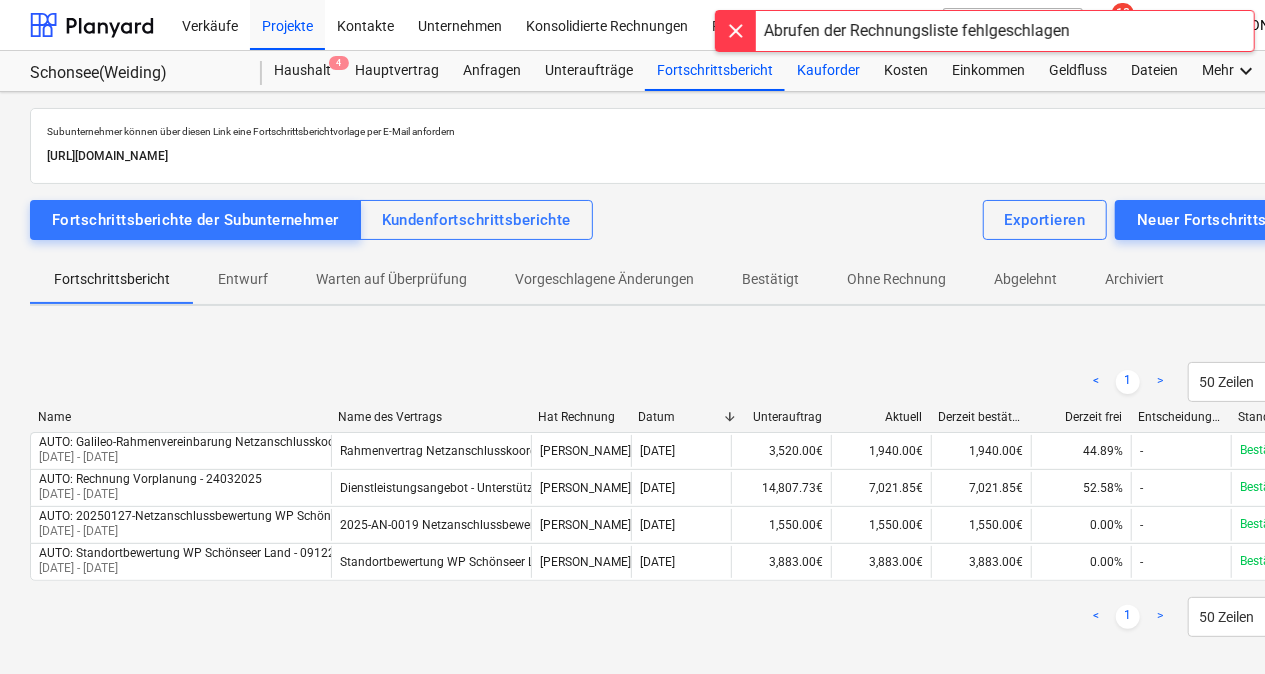 drag, startPoint x: 732, startPoint y: 30, endPoint x: 794, endPoint y: 70, distance: 73.78347 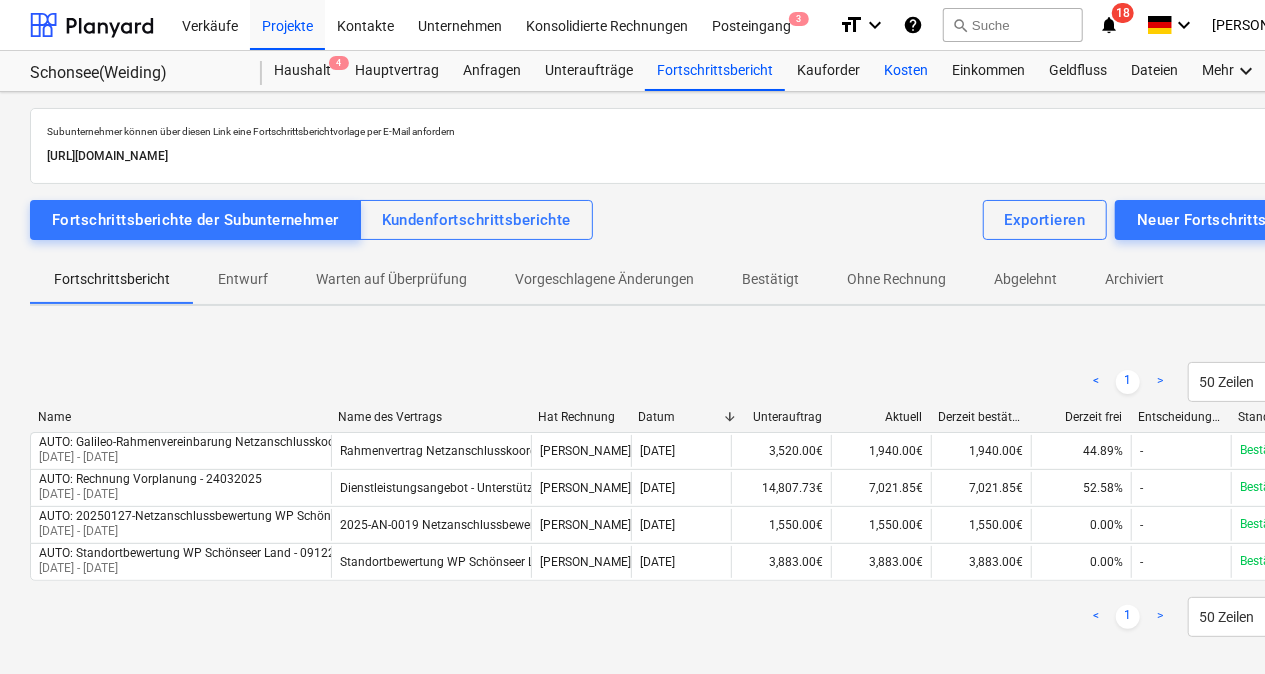 click on "Kosten" at bounding box center (906, 71) 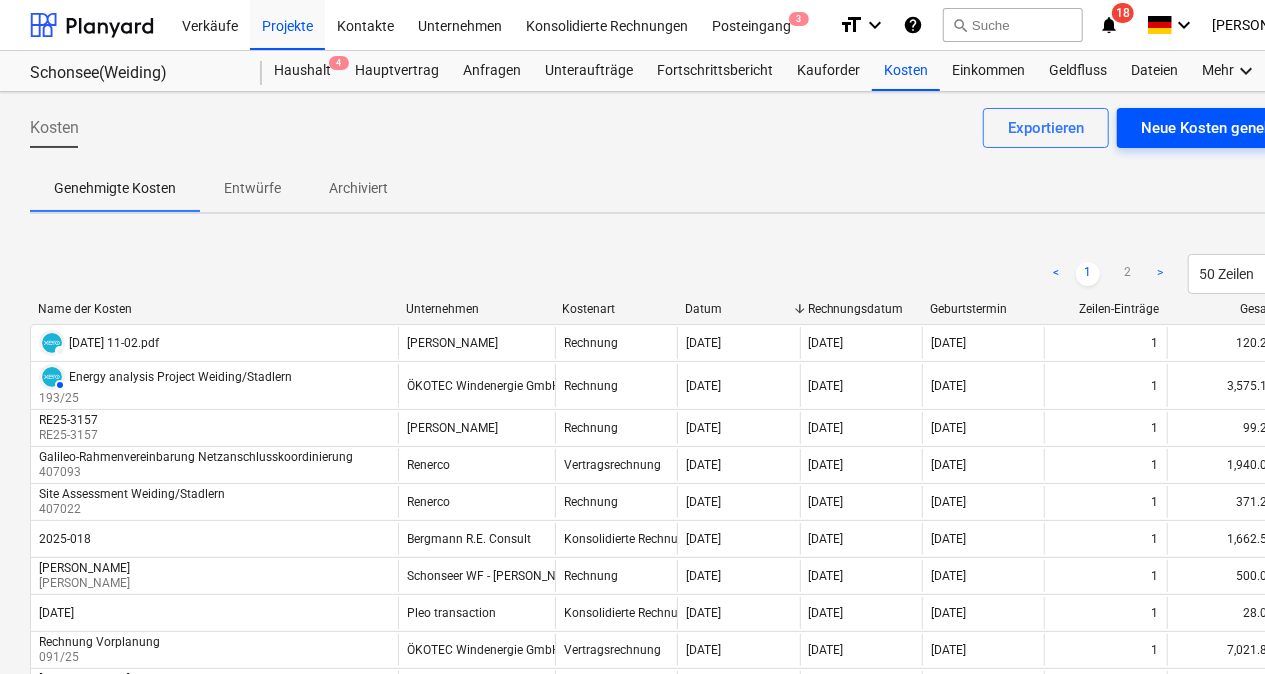 click on "Neue Kosten genehmigen" at bounding box center (1227, 128) 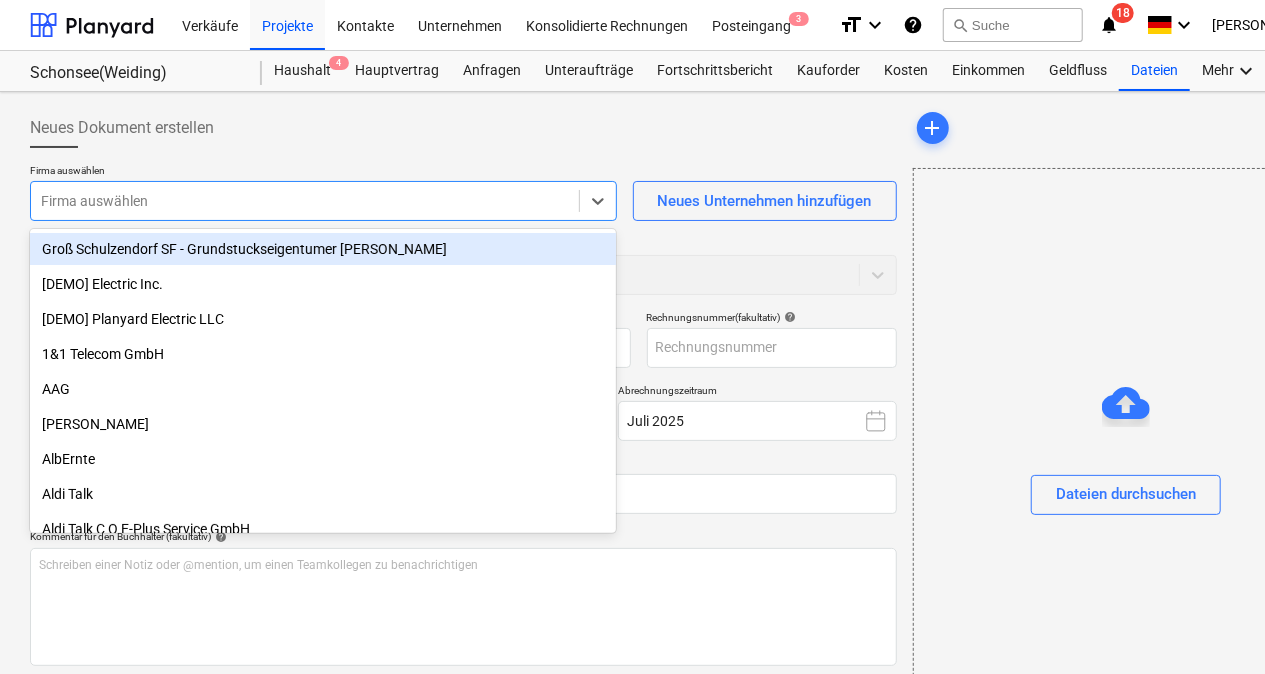 click on "Firma auswählen" at bounding box center [305, 201] 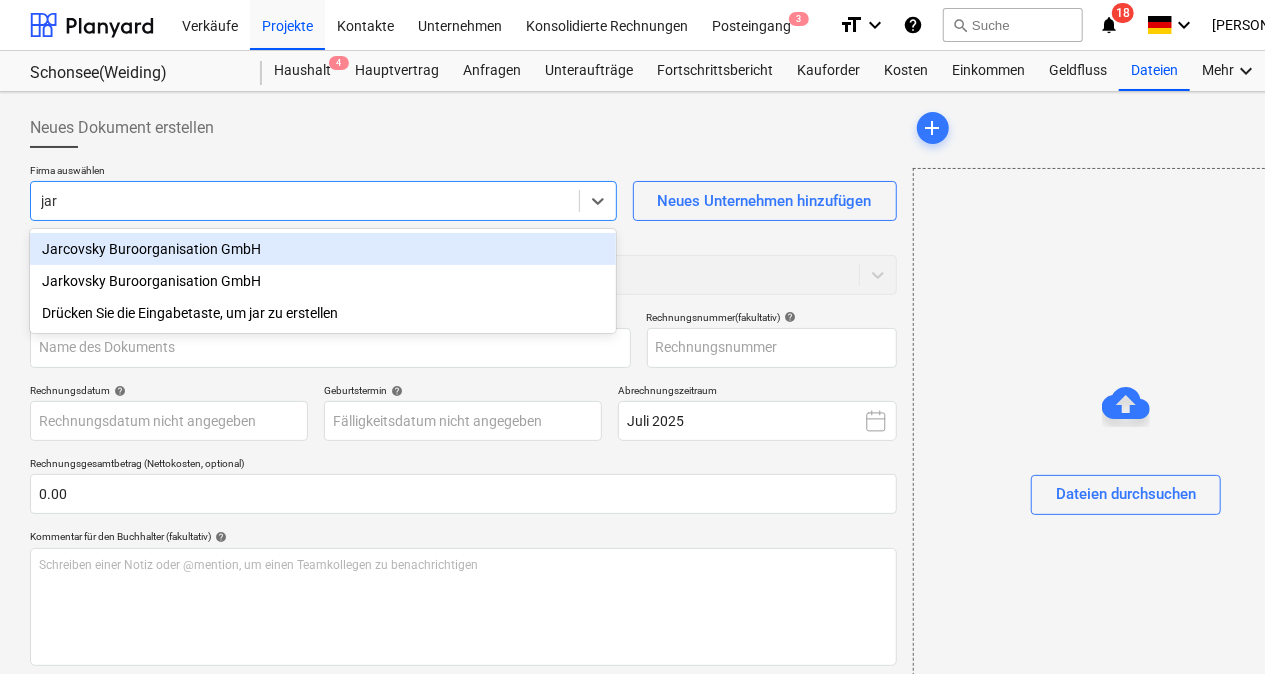 type on "jark" 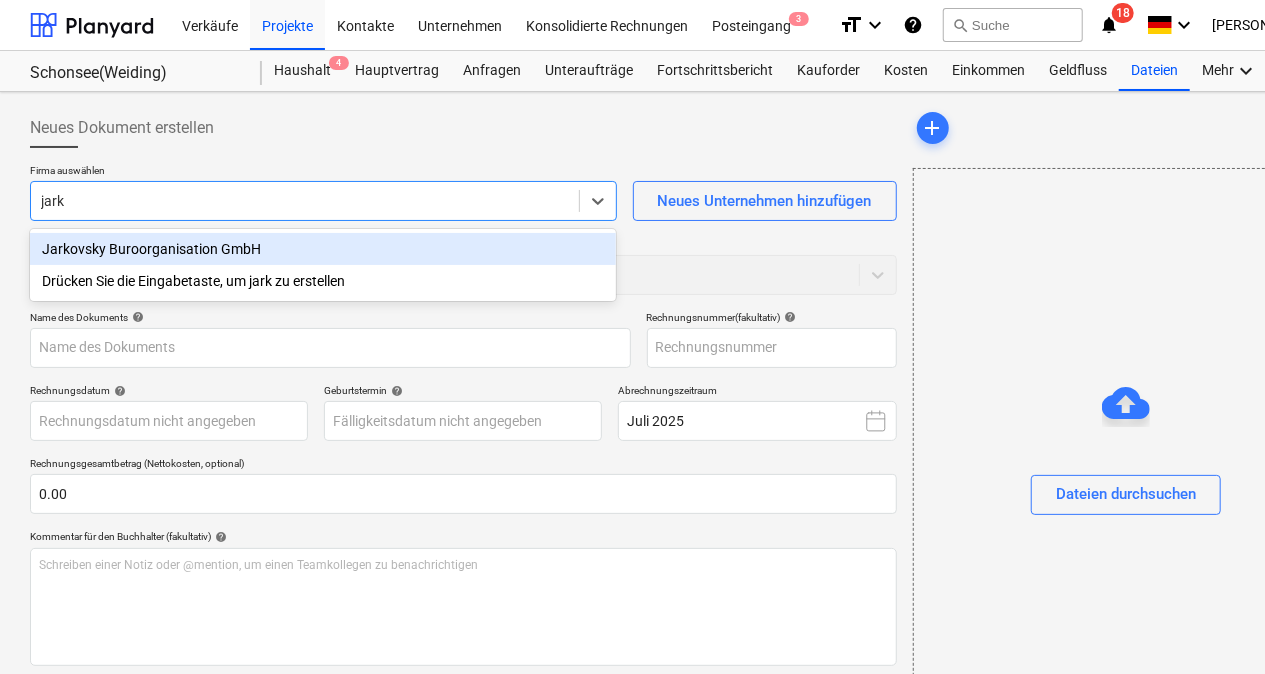 type 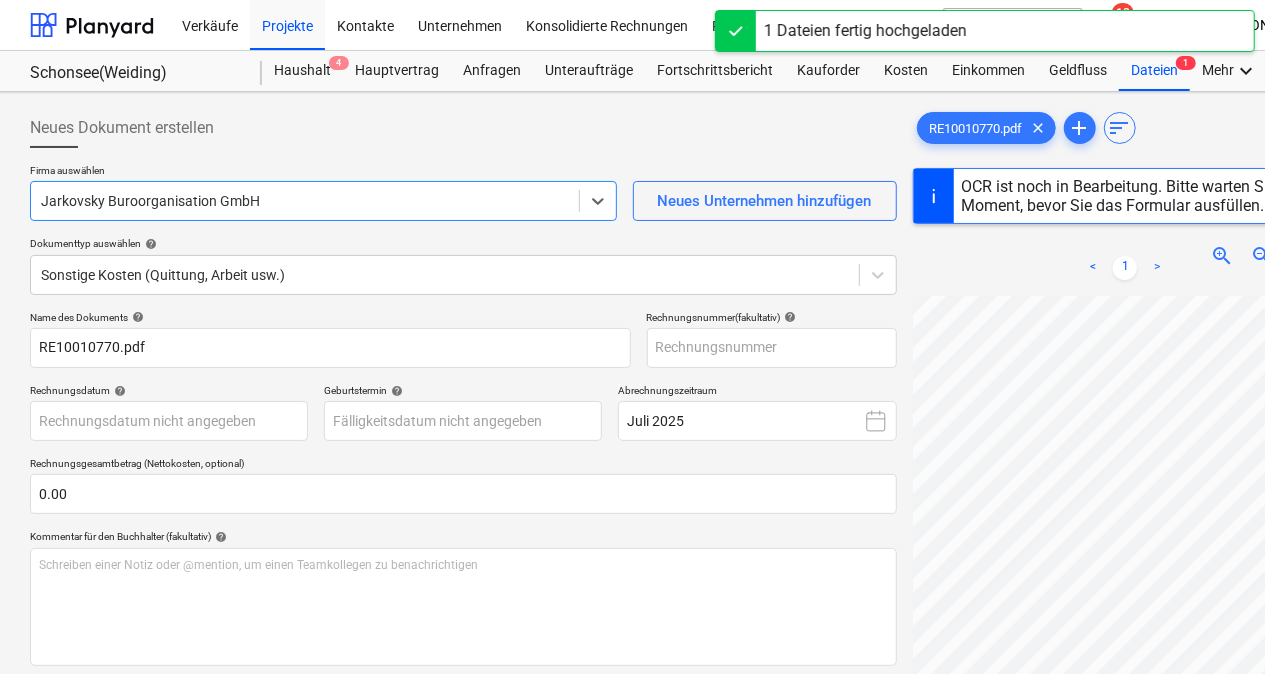 scroll, scrollTop: 300, scrollLeft: 0, axis: vertical 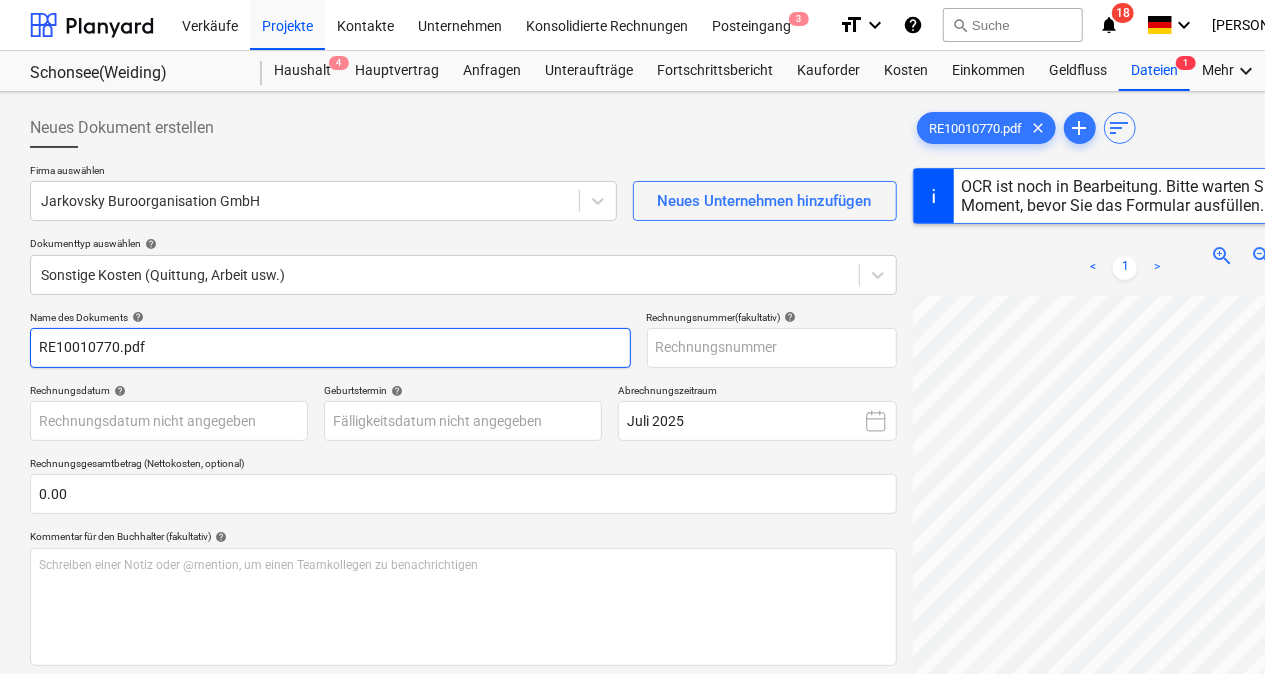 click on "RE10010770.pdf" at bounding box center [330, 348] 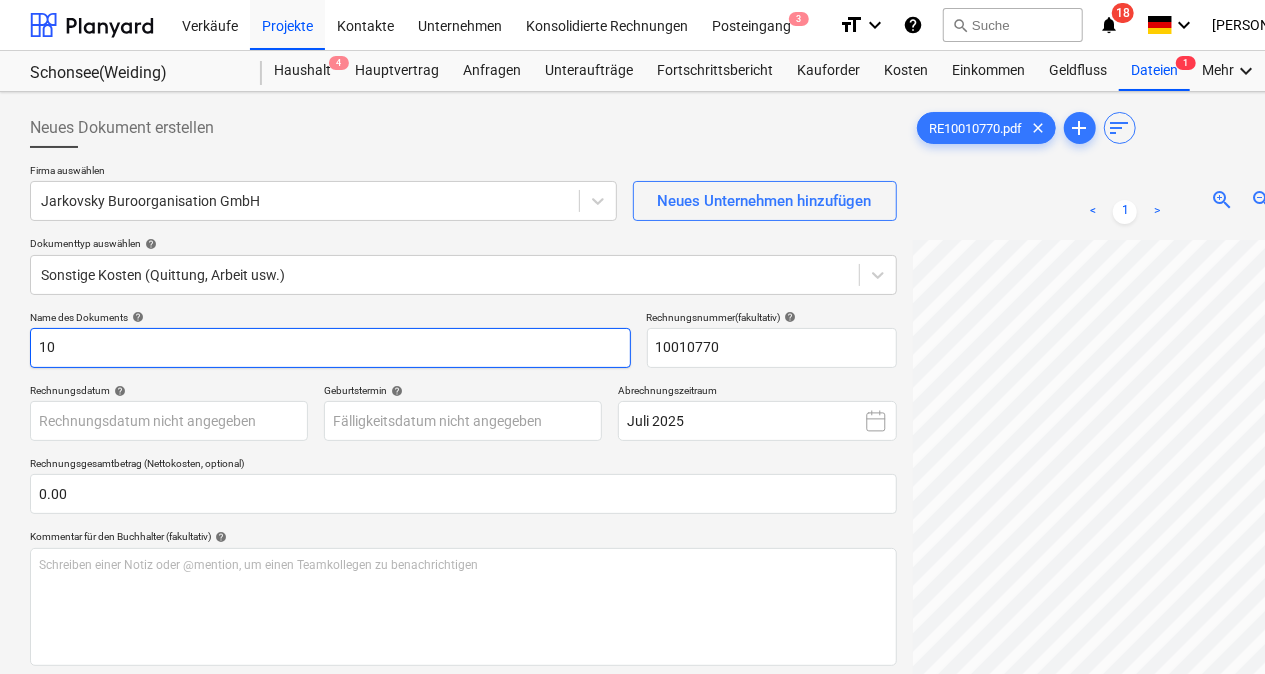 type on "1" 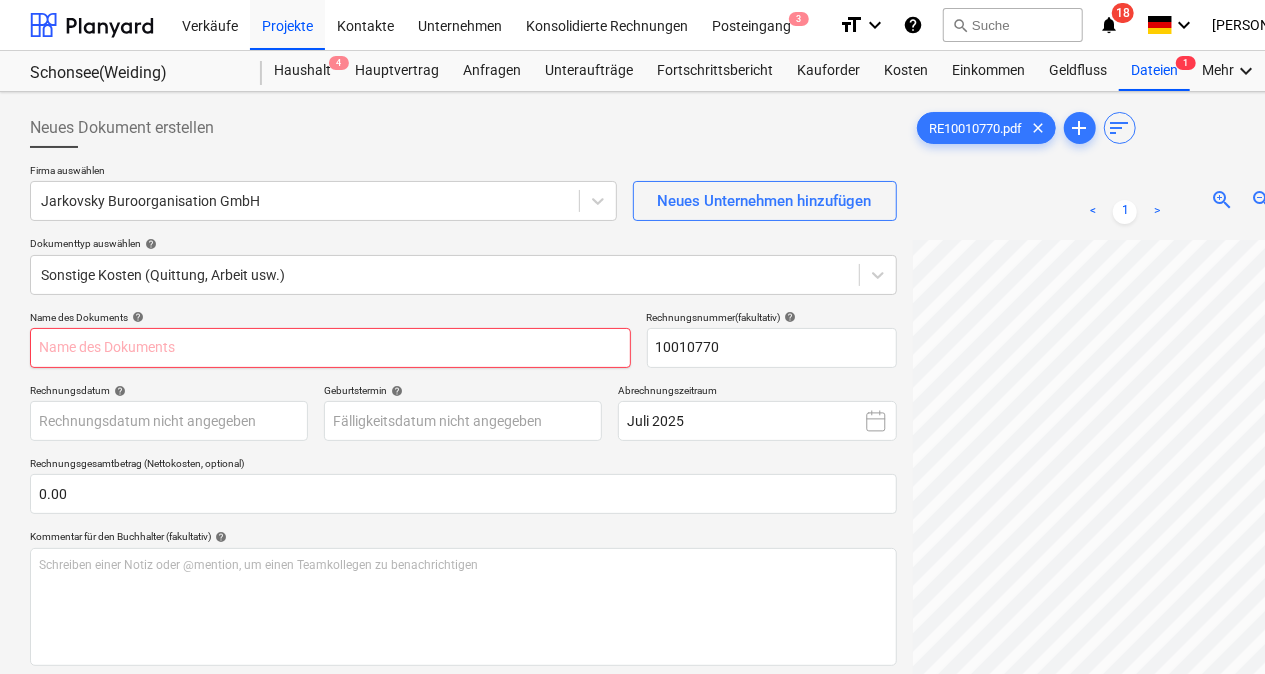 click at bounding box center [330, 348] 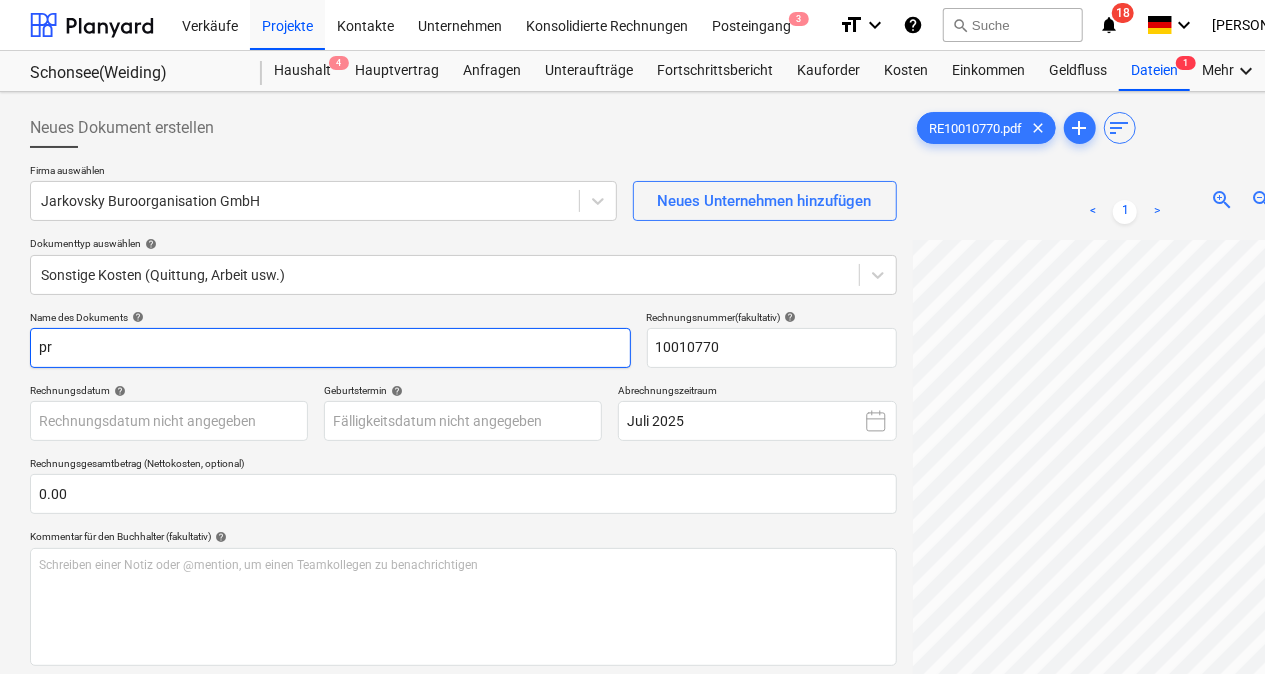 type on "p" 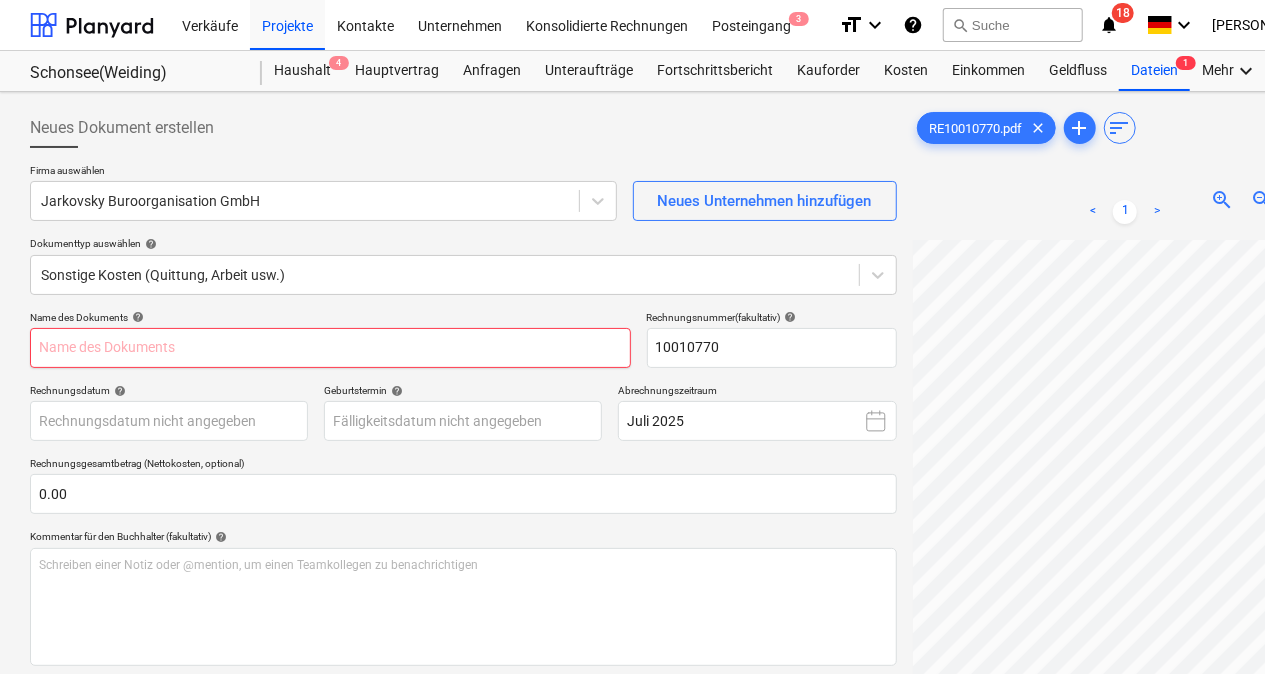type on "T" 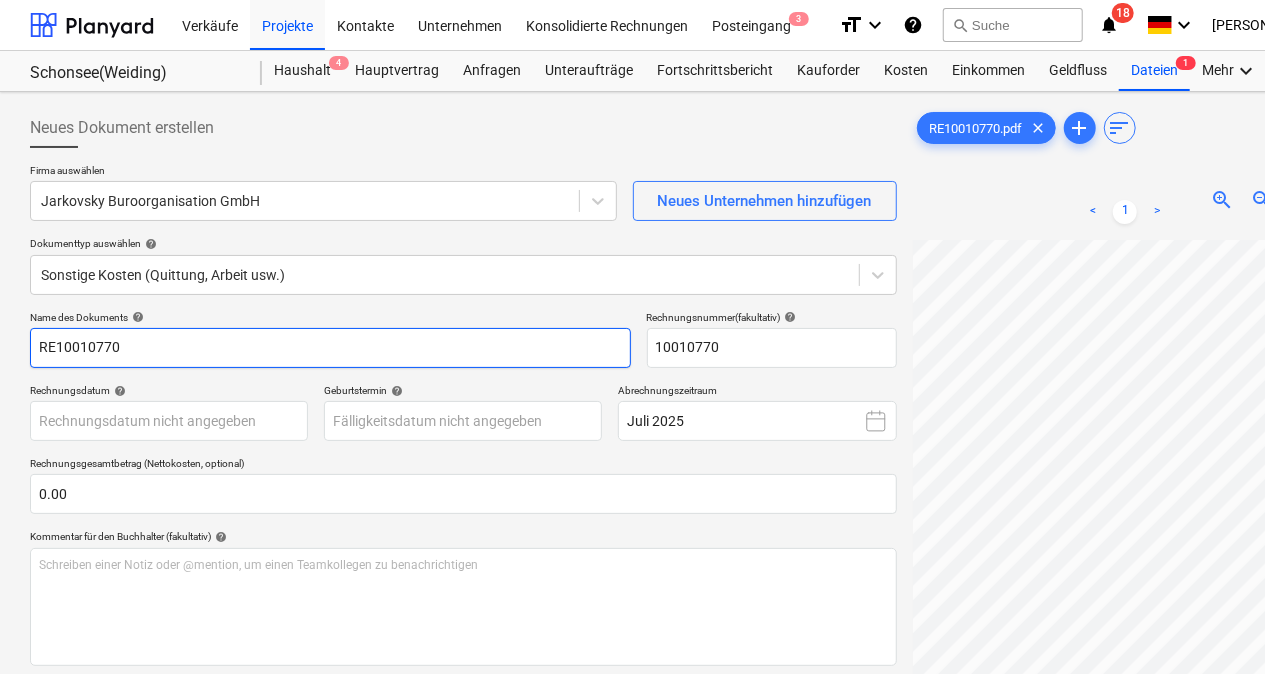 click on "RE10010770" at bounding box center [330, 348] 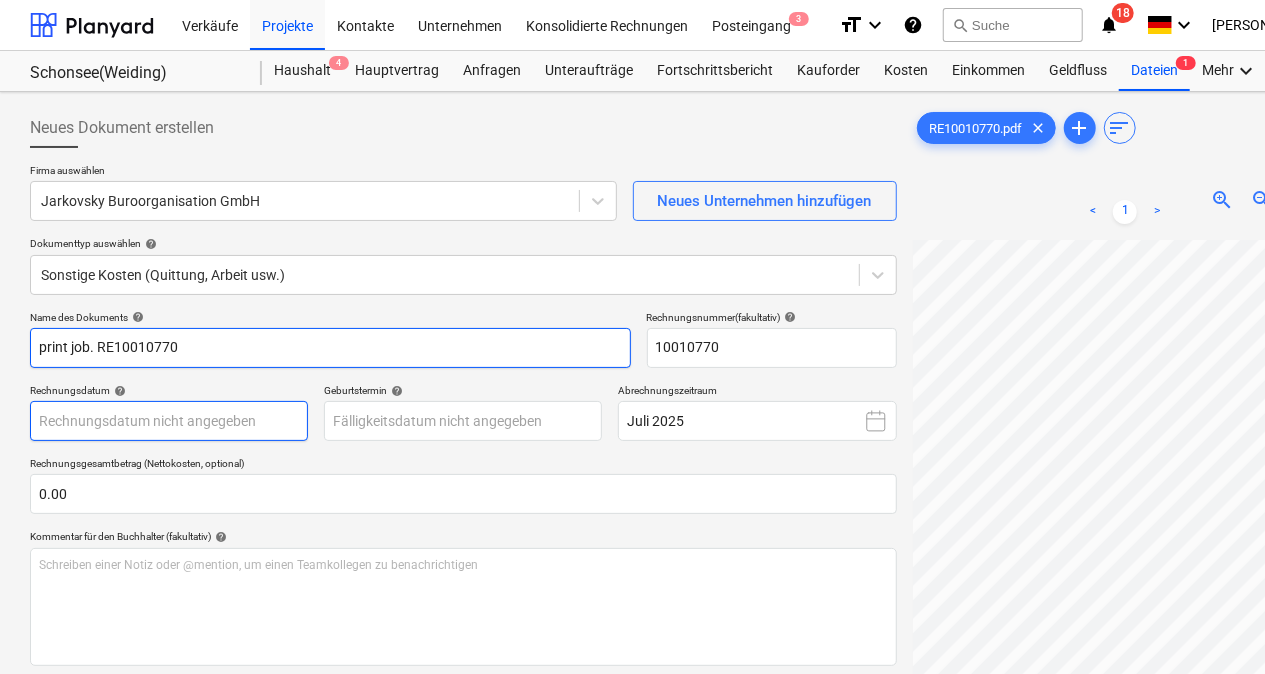 type on "print job. RE10010770" 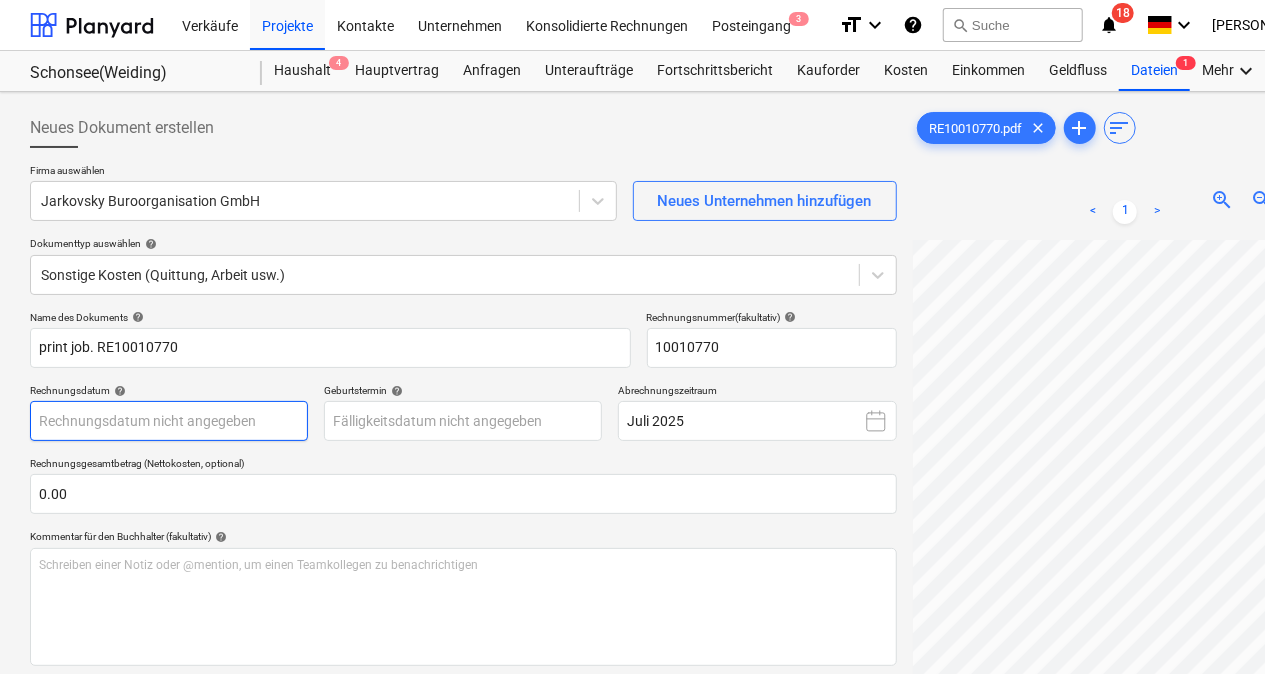 click on "Verkäufe Projekte Kontakte Unternehmen Konsolidierte Rechnungen Posteingang 3 format_size keyboard_arrow_down help search Suche notifications 18 keyboard_arrow_down [PERSON_NAME] keyboard_arrow_down Schonsee(Weiding) Schonsee(Weiding) Haushalt 4 Hauptvertrag Anfragen Unteraufträge Fortschrittsbericht Kauforder Kosten Einkommen Geldfluss Dateien 1 Mehr keyboard_arrow_down Neues Dokument erstellen Firma auswählen Jarkovsky Buroorganisation GmbH   Neues Unternehmen hinzufügen Dokumenttyp auswählen help Sonstige Kosten (Quittung, Arbeit usw.) Name des Dokuments help print job. RE10010770 Rechnungsnummer  (fakultativ) help 10010770 Rechnungsdatum help Press the down arrow key to interact with the calendar and
select a date. Press the question mark key to get the keyboard shortcuts for changing dates. Geburtstermin help Press the down arrow key to interact with the calendar and
select a date. Press the question mark key to get the keyboard shortcuts for changing dates. Abrechnungszeitraum Juli 2025 0.00" at bounding box center (632, 337) 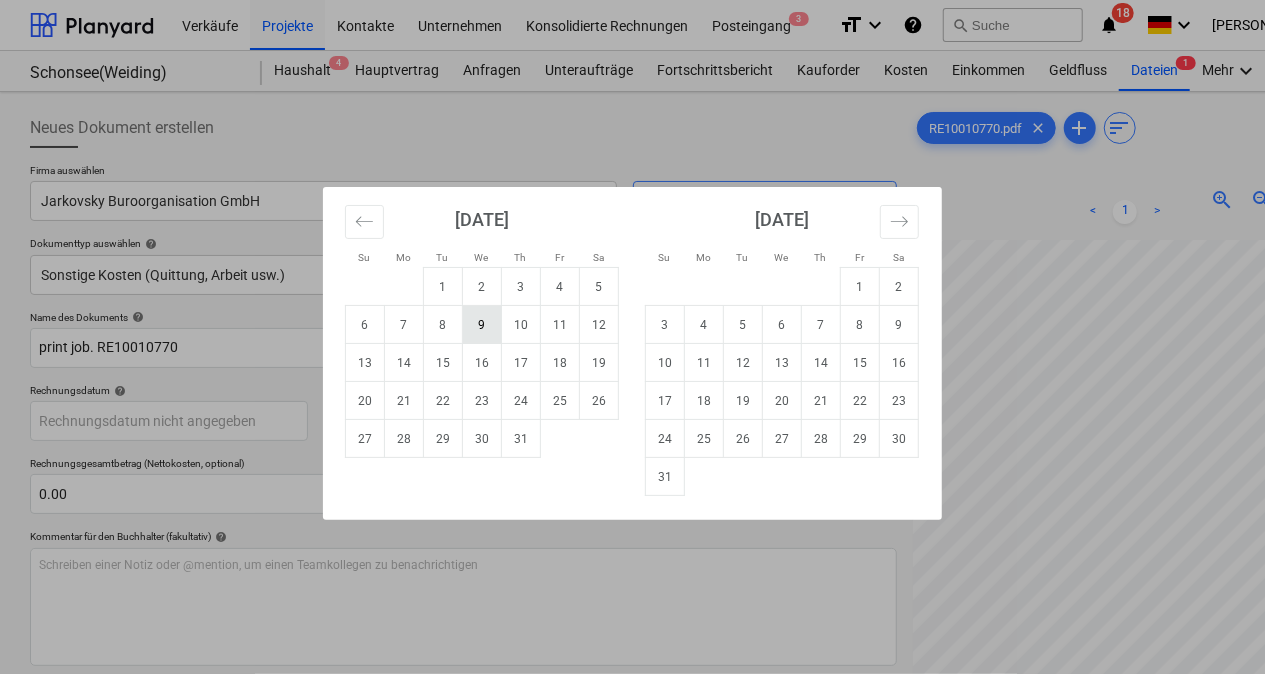click on "9" at bounding box center [482, 325] 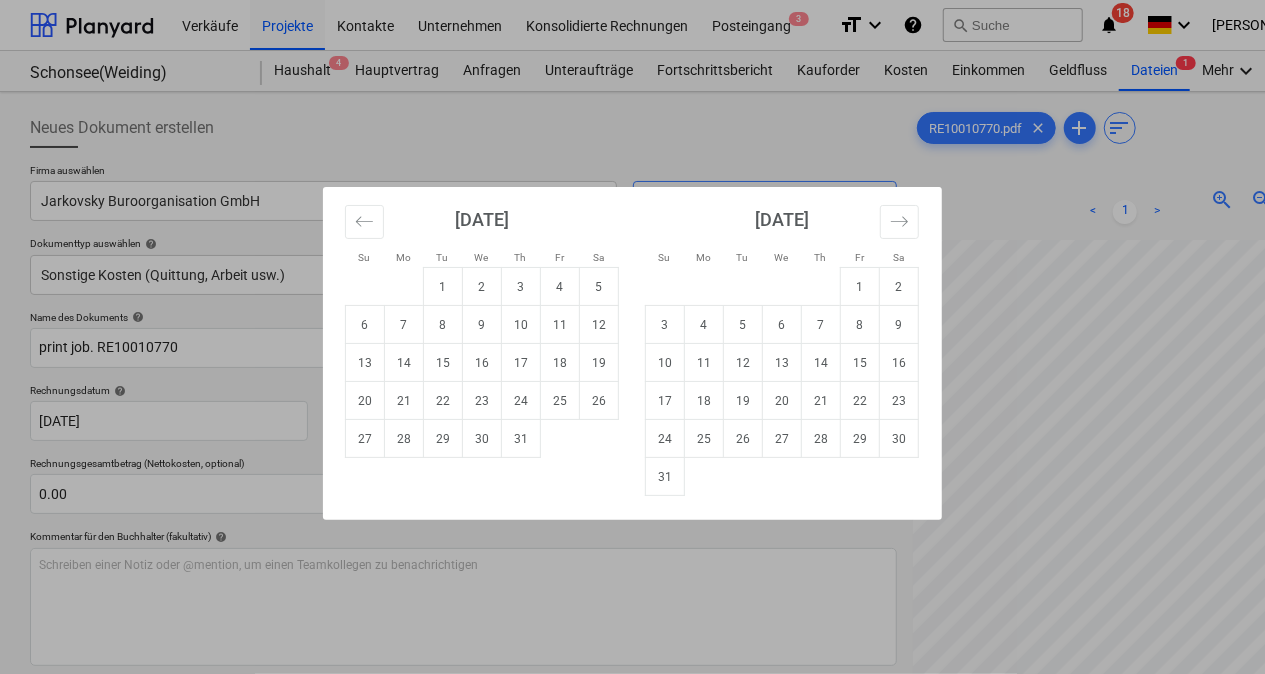 click on "Verkäufe Projekte Kontakte Unternehmen Konsolidierte Rechnungen Posteingang 3 format_size keyboard_arrow_down help search Suche notifications 18 keyboard_arrow_down [PERSON_NAME] keyboard_arrow_down Schonsee(Weiding) Schonsee(Weiding) Haushalt 4 Hauptvertrag Anfragen Unteraufträge Fortschrittsbericht Kauforder Kosten Einkommen Geldfluss Dateien 1 Mehr keyboard_arrow_down Neues Dokument erstellen Firma auswählen Jarkovsky Buroorganisation GmbH   Neues Unternehmen hinzufügen Dokumenttyp auswählen help Sonstige Kosten (Quittung, Arbeit usw.) Name des Dokuments help print job. RE10010770 Rechnungsnummer  (fakultativ) help 10010770 Rechnungsdatum help [DATE] 09.07.2025 Press the down arrow key to interact with the calendar and
select a date. Press the question mark key to get the keyboard shortcuts for changing dates. Geburtstermin help Press the down arrow key to interact with the calendar and
select a date. Press the question mark key to get the keyboard shortcuts for changing dates. Juli 2025 1" at bounding box center (632, 337) 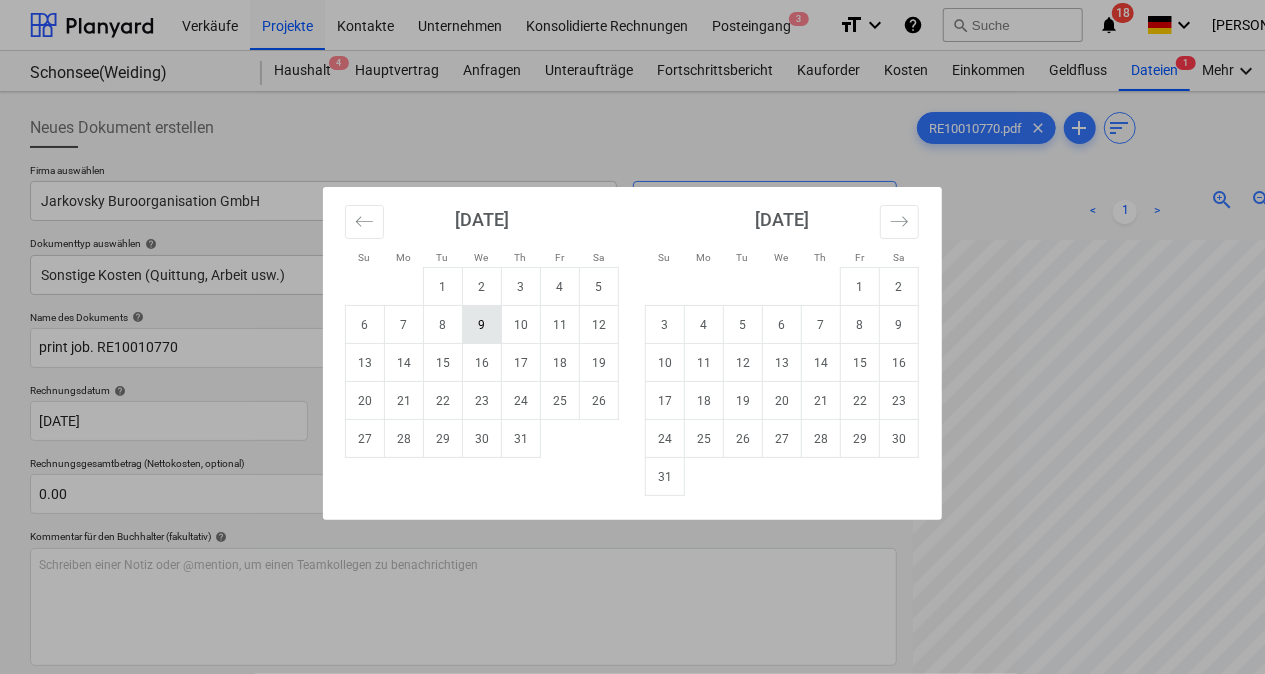 click on "9" at bounding box center (482, 325) 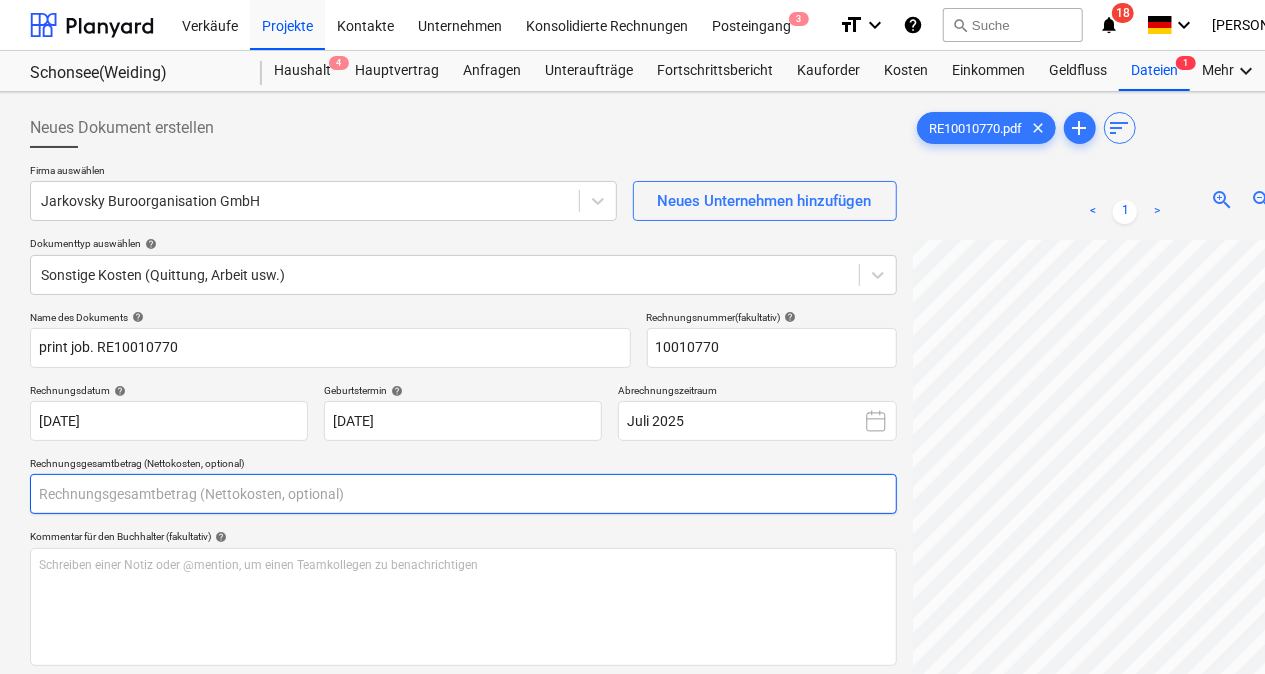 click at bounding box center [463, 494] 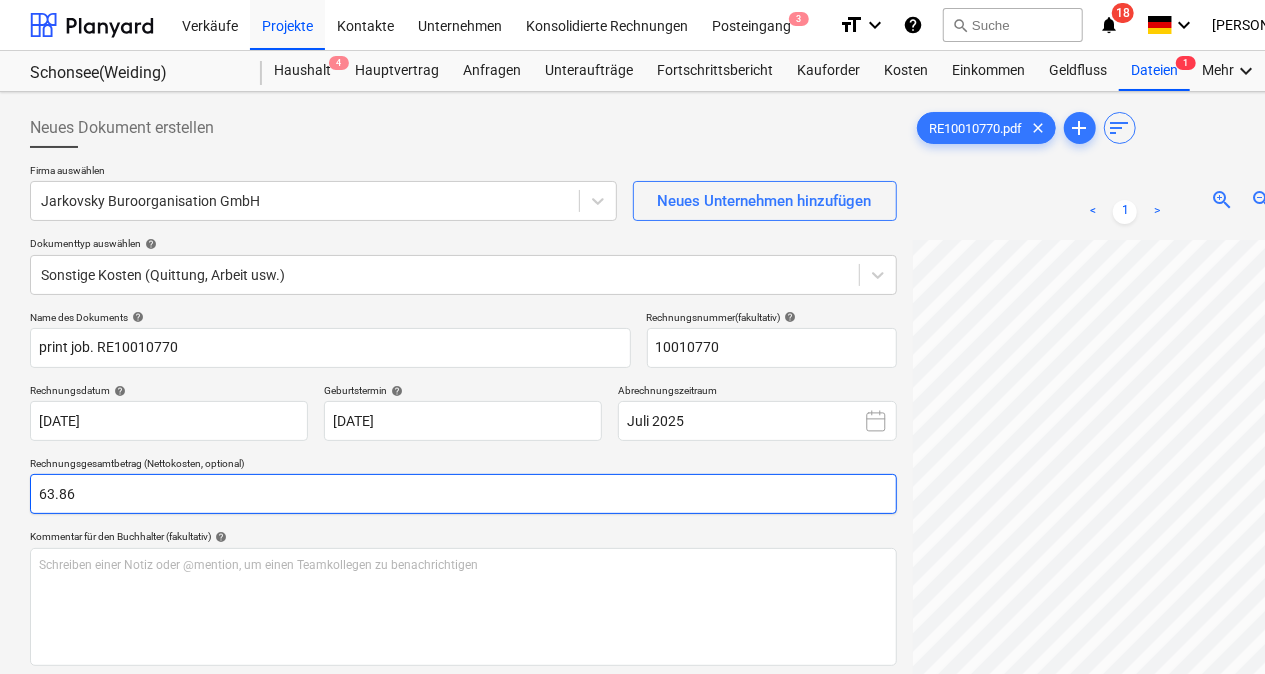type on "63.86" 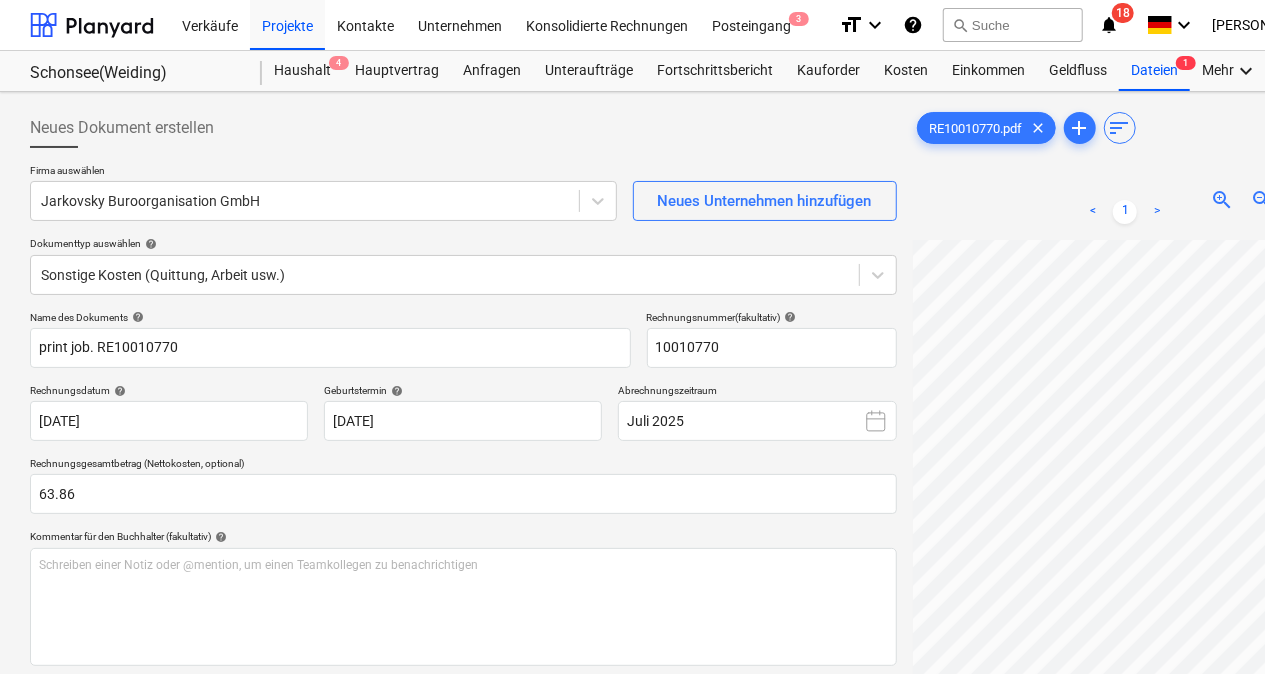 click on "Neues Dokument erstellen Firma auswählen Jarkovsky Buroorganisation GmbH   Neues Unternehmen hinzufügen Dokumenttyp auswählen help Sonstige Kosten (Quittung, Arbeit usw.) Name des Dokuments help print job. RE10010770 Rechnungsnummer  (fakultativ) help 10010770 Rechnungsdatum help [DATE] 09.07.2025 Press the down arrow key to interact with the calendar and
select a date. Press the question mark key to get the keyboard shortcuts for changing dates. Geburtstermin help [DEMOGRAPHIC_DATA] 09.07.2025 Press the down arrow key to interact with the calendar and
select a date. Press the question mark key to get the keyboard shortcuts for changing dates. Abrechnungszeitraum Juli 2025 Rechnungsgesamtbetrag (Nettokosten, optional) 63.86 Kommentar für den Buchhalter (fakultativ) help Schreiben einer Notiz oder @mention, um einen Teamkollegen zu benachrichtigen ﻿ 1  EUR  = Wechselkurs 1.00 Dokumentwährung Euro (EUR) € Nicht an Buchhaltungsintegration senden Klare Speichern Einreichen Verrechnete Kosten (netto) <" at bounding box center [684, 532] 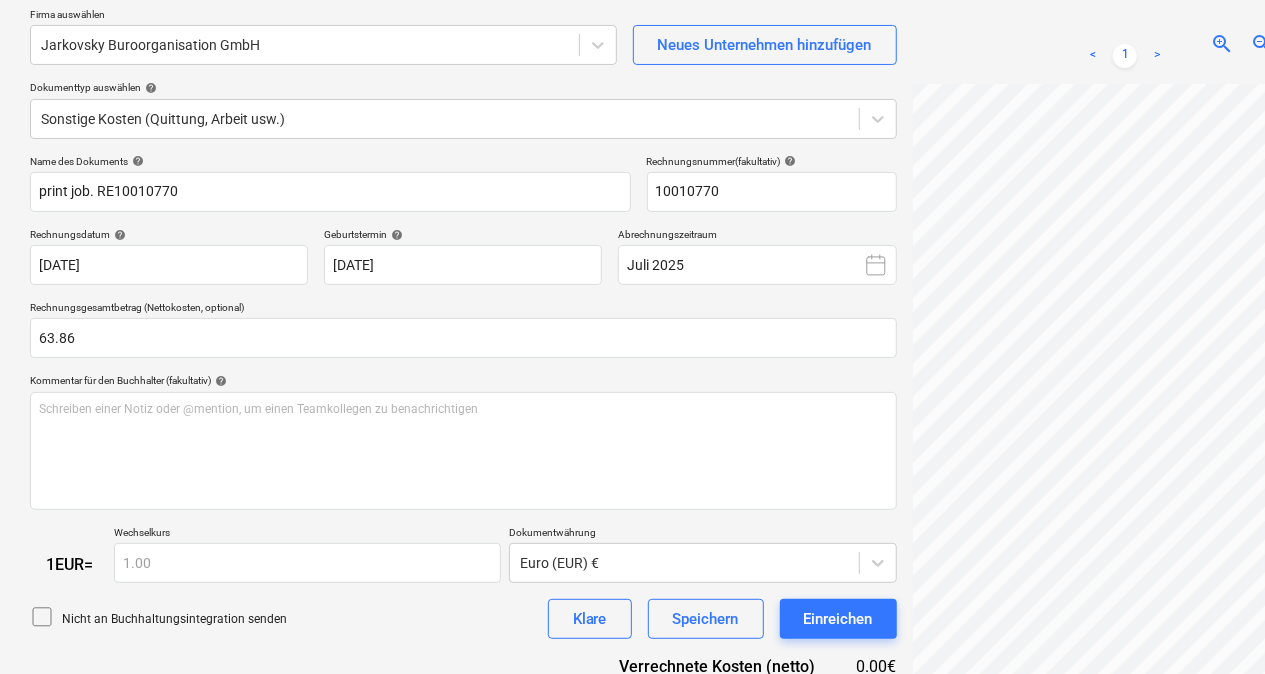 scroll, scrollTop: 299, scrollLeft: 0, axis: vertical 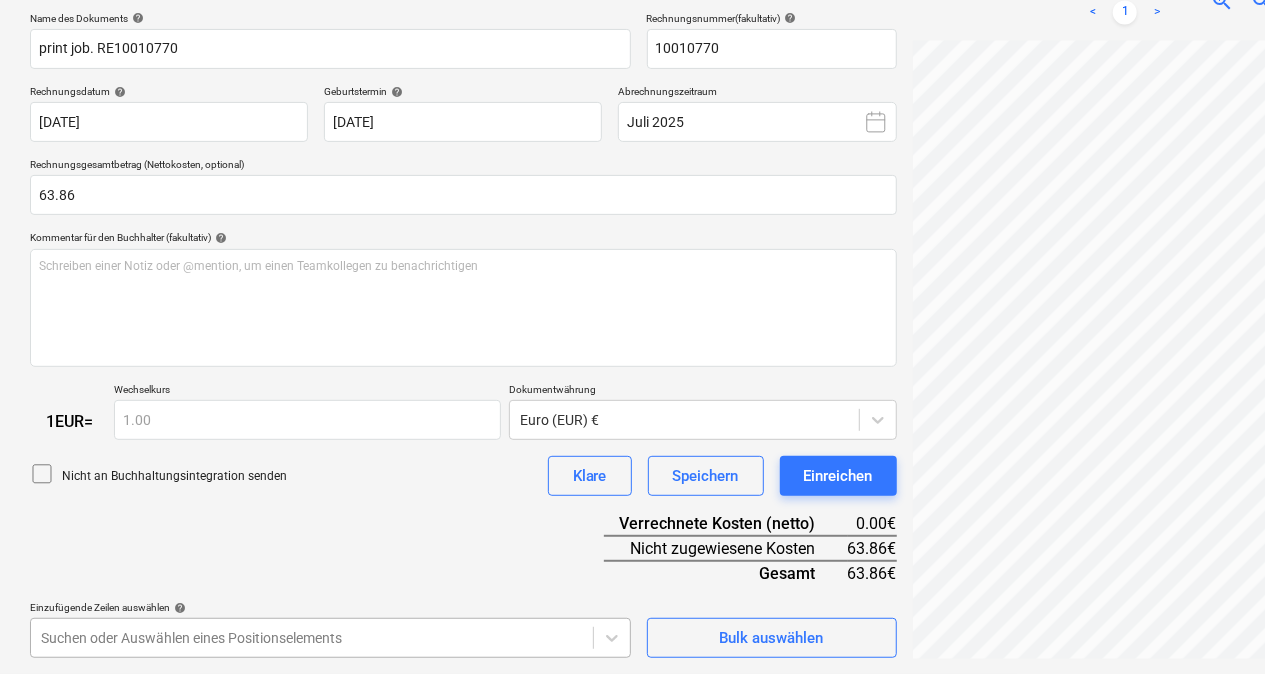 click on "Verkäufe Projekte Kontakte Unternehmen Konsolidierte Rechnungen Posteingang 3 format_size keyboard_arrow_down help search Suche notifications 18 keyboard_arrow_down [PERSON_NAME] keyboard_arrow_down Schonsee(Weiding) Schonsee(Weiding) Haushalt 4 Hauptvertrag Anfragen Unteraufträge Fortschrittsbericht Kauforder Kosten Einkommen Geldfluss Dateien 1 Mehr keyboard_arrow_down Neues Dokument erstellen Firma auswählen Jarkovsky Buroorganisation GmbH   Neues Unternehmen hinzufügen Dokumenttyp auswählen help Sonstige Kosten (Quittung, Arbeit usw.) Name des Dokuments help print job. RE10010770 Rechnungsnummer  (fakultativ) help 10010770 Rechnungsdatum help [DATE] 09.07.2025 Press the down arrow key to interact with the calendar and
select a date. Press the question mark key to get the keyboard shortcuts for changing dates. Geburtstermin help [DEMOGRAPHIC_DATA] 09.07.2025 Abrechnungszeitraum Juli 2025 Rechnungsgesamtbetrag (Nettokosten, optional) 63.86 Kommentar für den Buchhalter (fakultativ) help ﻿ 1  EUR  =" at bounding box center (632, 38) 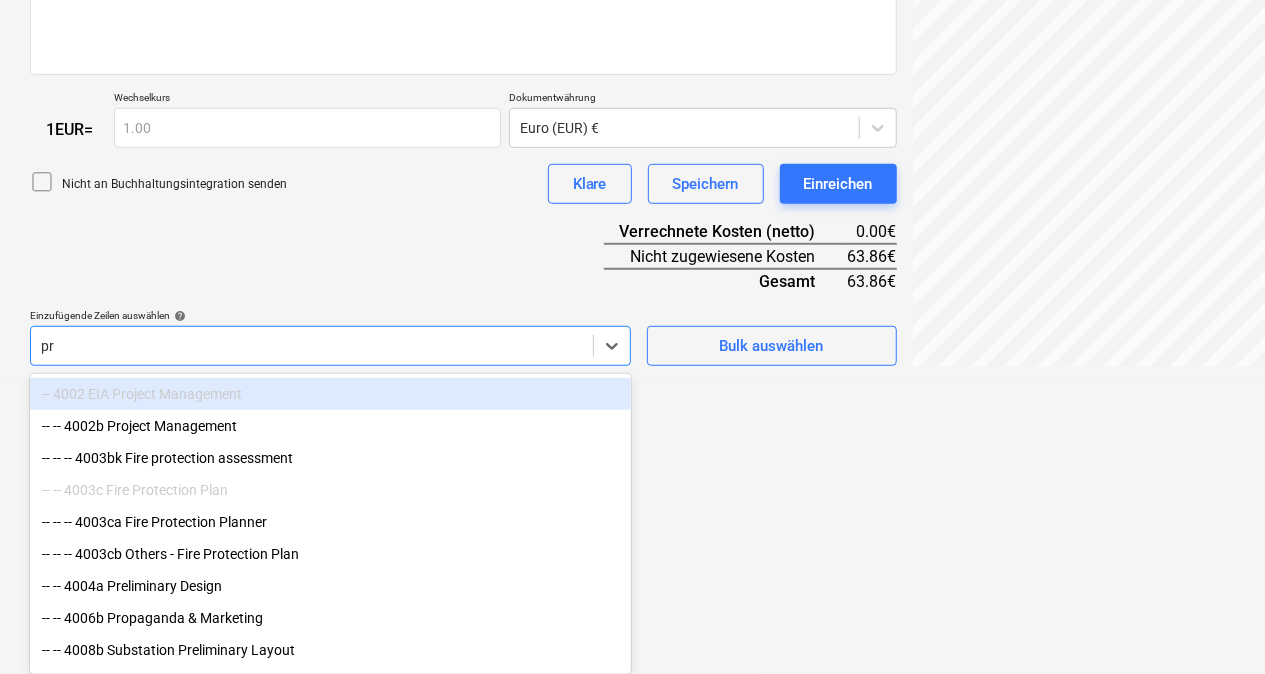 scroll, scrollTop: 430, scrollLeft: 0, axis: vertical 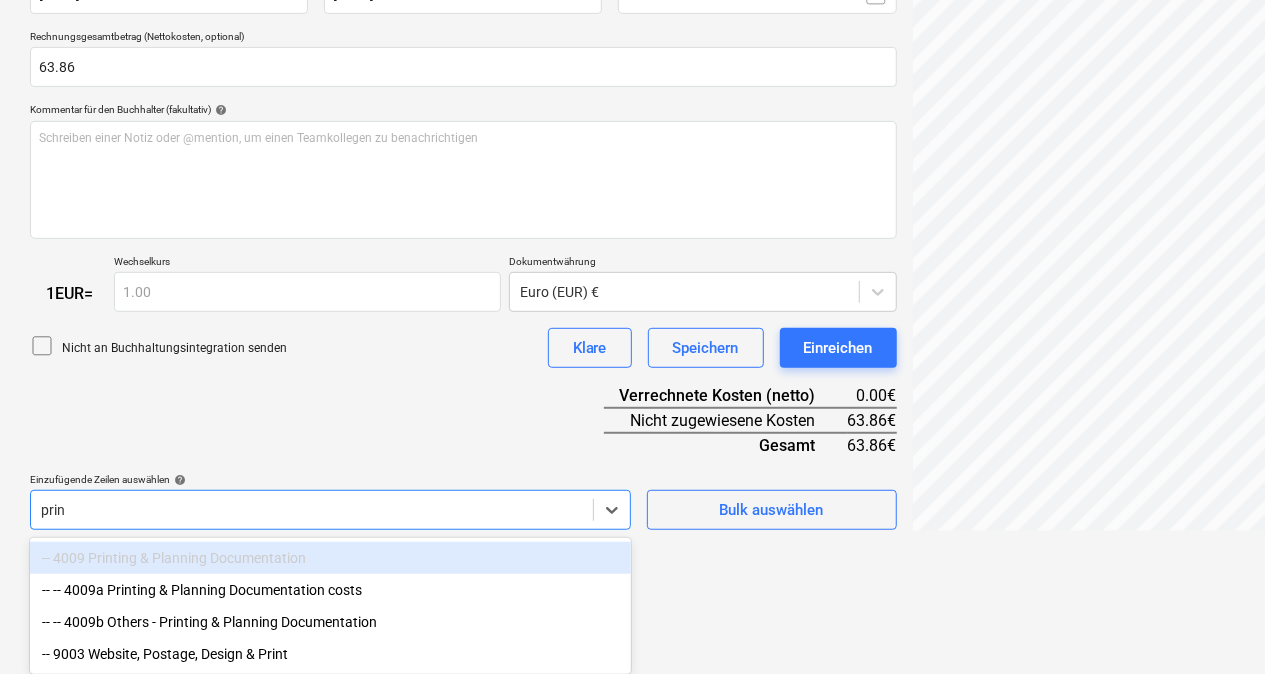 type on "print" 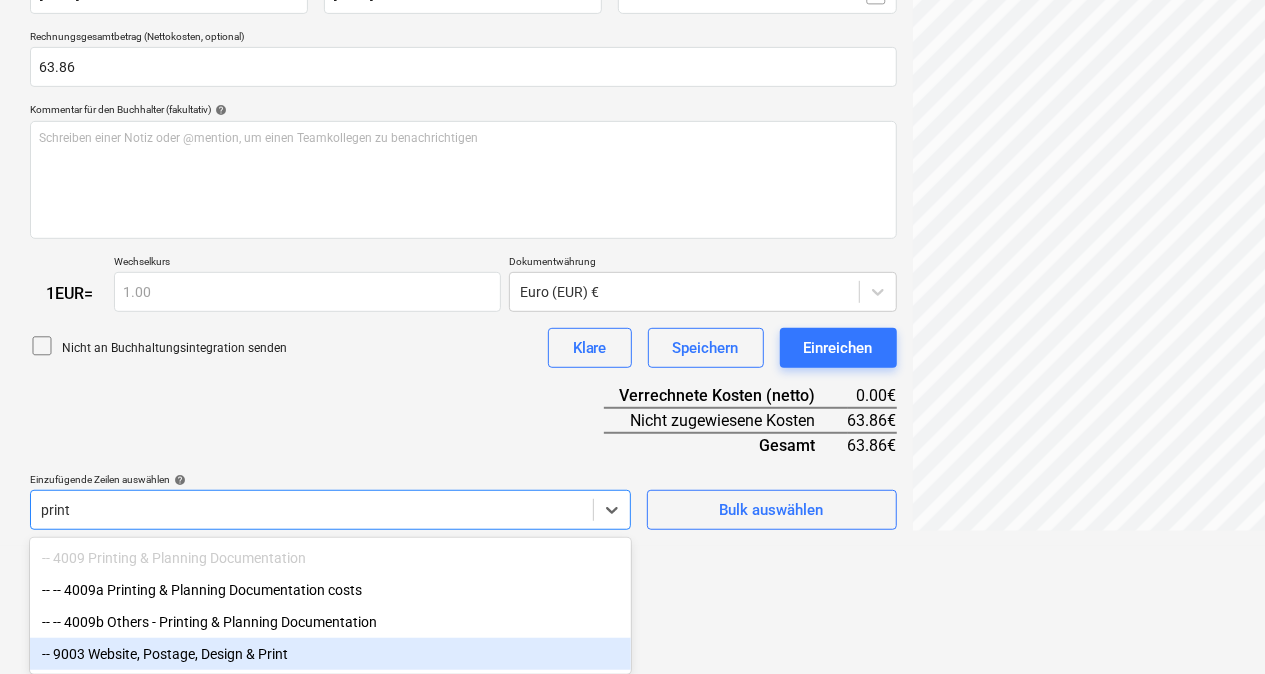 click on "--  9003 Website, Postage, Design & Print" at bounding box center (330, 654) 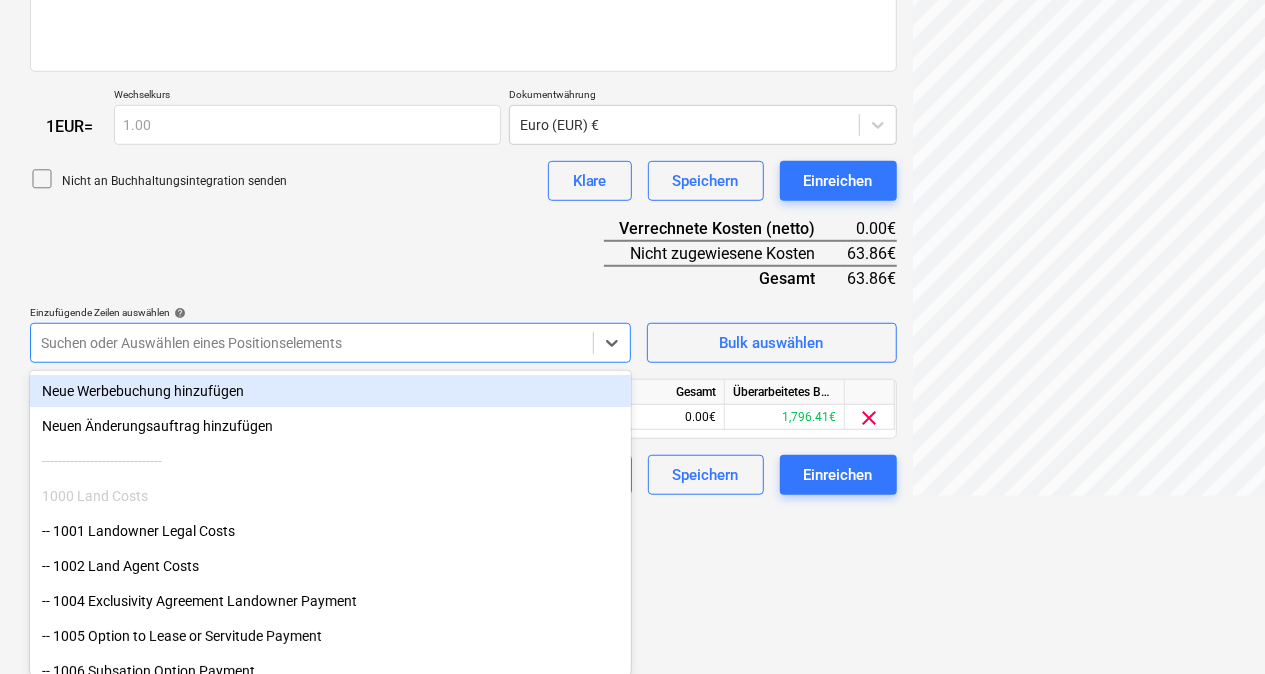 scroll, scrollTop: 595, scrollLeft: 0, axis: vertical 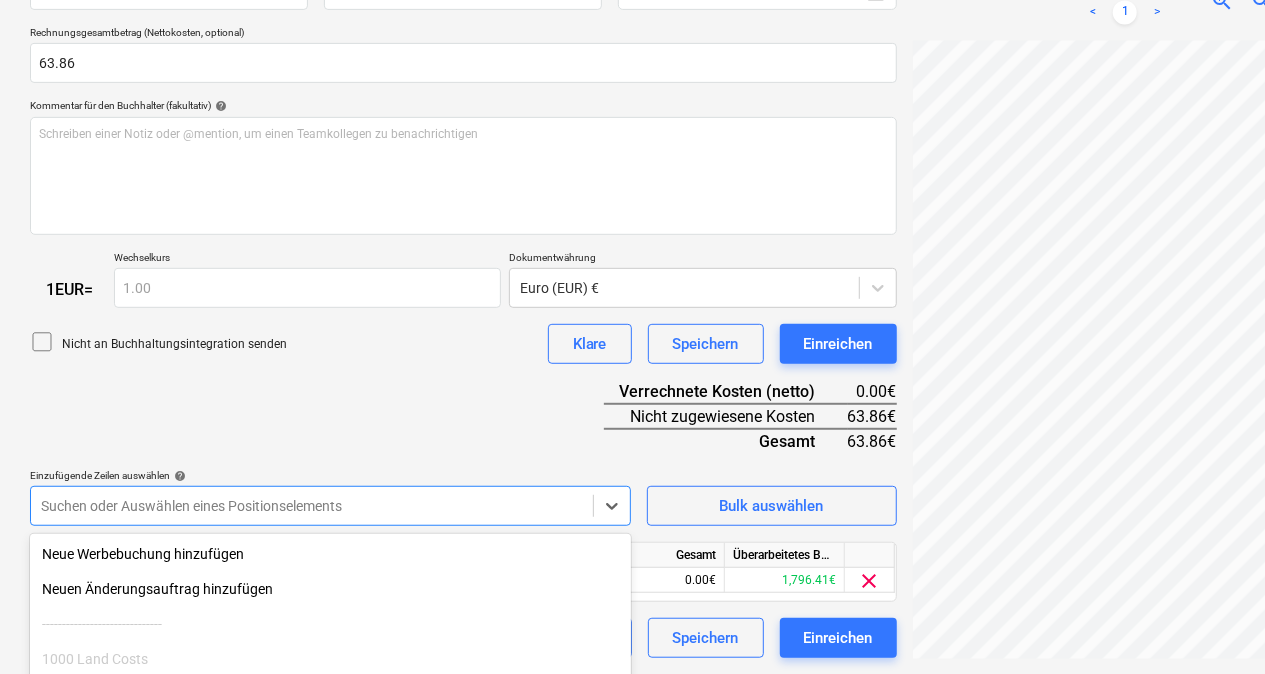 click on "Name des Dokuments help print job. RE10010770 Rechnungsnummer  (fakultativ) help 10010770 Rechnungsdatum help [DATE] 09.07.2025 Press the down arrow key to interact with the calendar and
select a date. Press the question mark key to get the keyboard shortcuts for changing dates. Geburtstermin help [DEMOGRAPHIC_DATA] 09.07.2025 Press the down arrow key to interact with the calendar and
select a date. Press the question mark key to get the keyboard shortcuts for changing dates. Abrechnungszeitraum Juli 2025 Rechnungsgesamtbetrag (Nettokosten, optional) 63.86 Kommentar für den Buchhalter (fakultativ) help Schreiben einer Notiz oder @mention, um einen Teamkollegen zu benachrichtigen ﻿ 1  EUR  = Wechselkurs 1.00 Dokumentwährung Euro (EUR) € Nicht an Buchhaltungsintegration senden Klare Speichern Einreichen Verrechnete Kosten (netto) 0.00€ Nicht zugewiesene Kosten 63.86€ Gesamt 63.86€ Einzufügende Zeilen auswählen help option --  9003 Website, Postage, Design & Print, selected. Bulk auswählen 0.00" at bounding box center [463, 269] 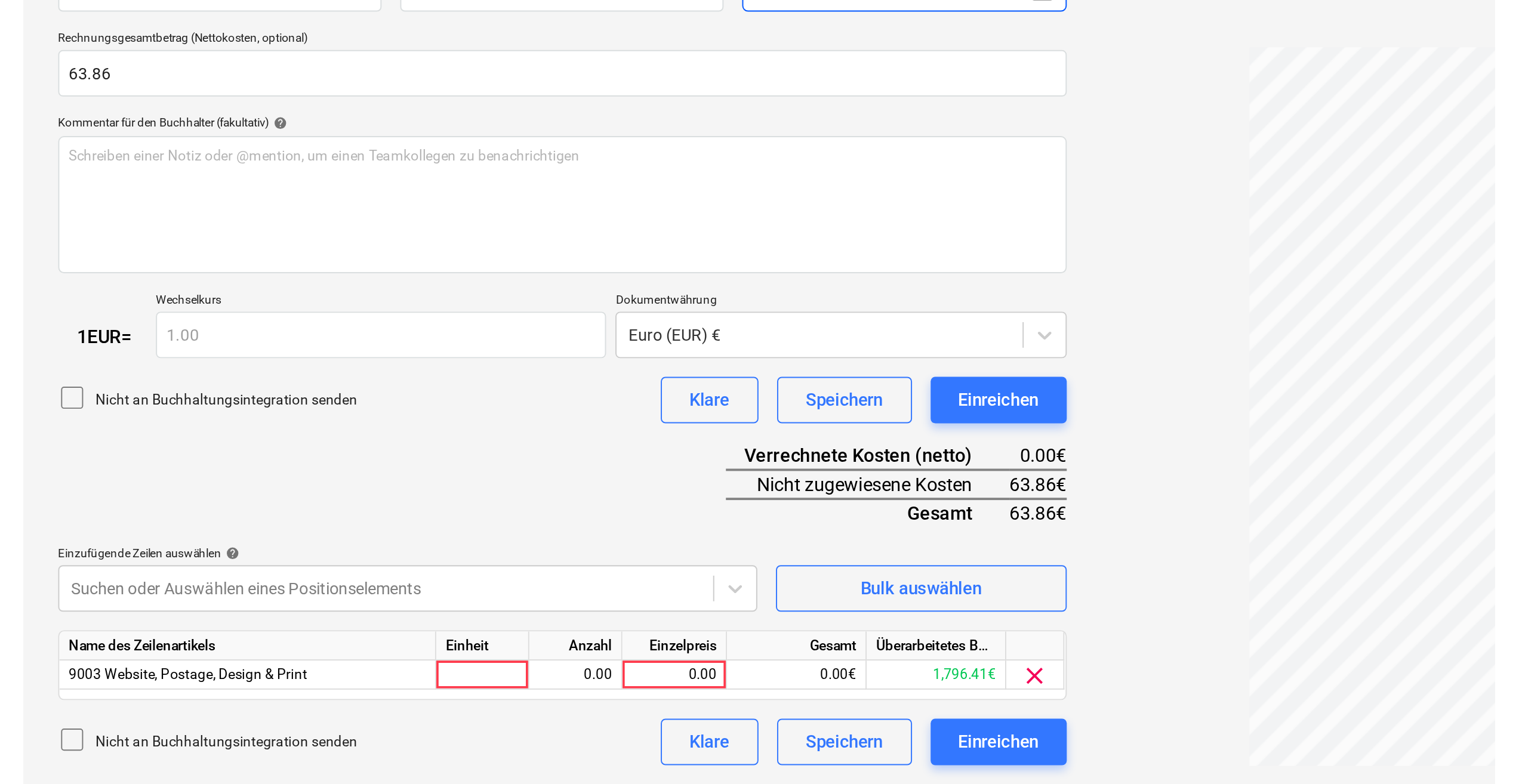 scroll, scrollTop: 119, scrollLeft: 0, axis: vertical 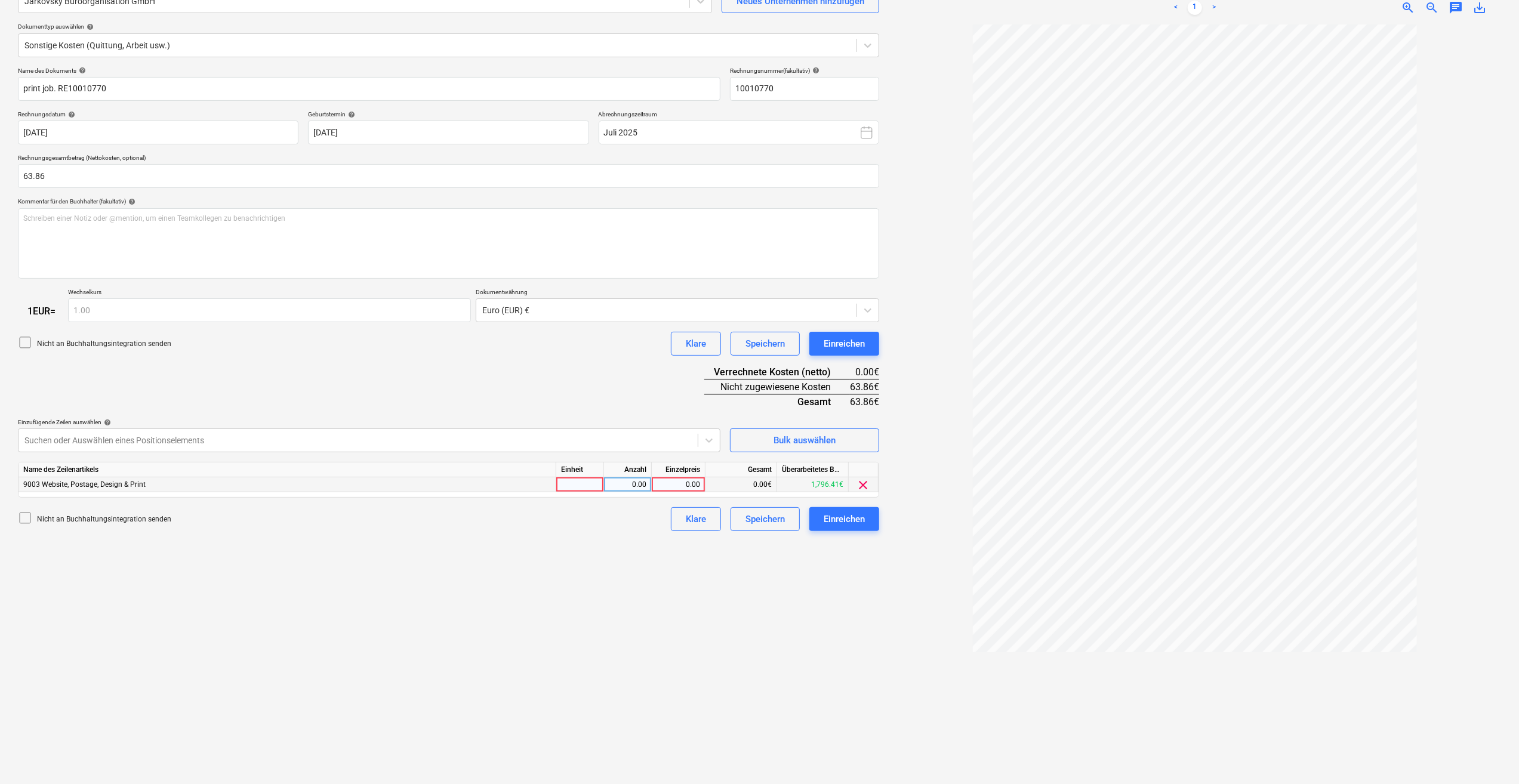 click at bounding box center (580, 484) 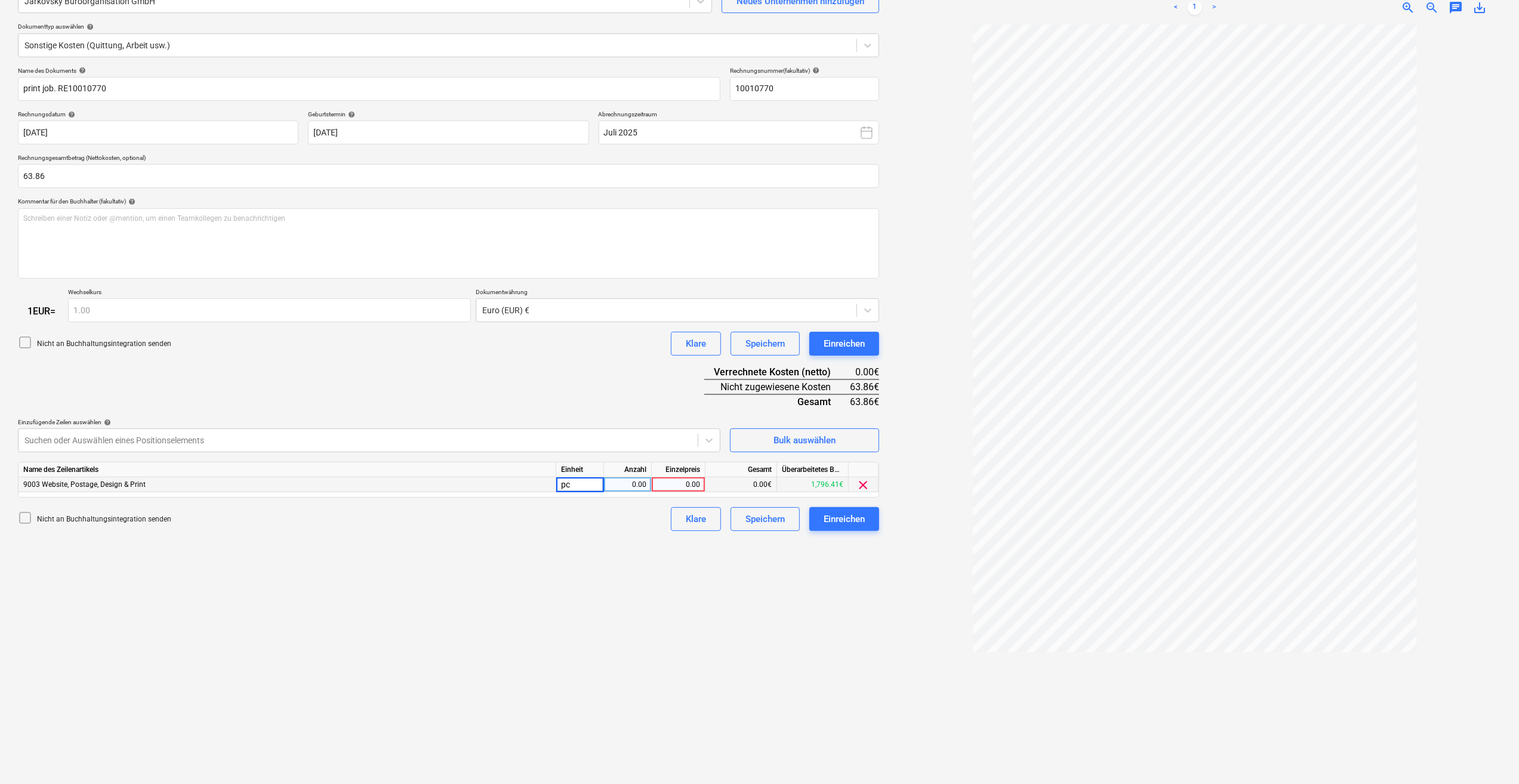 type on "pcs" 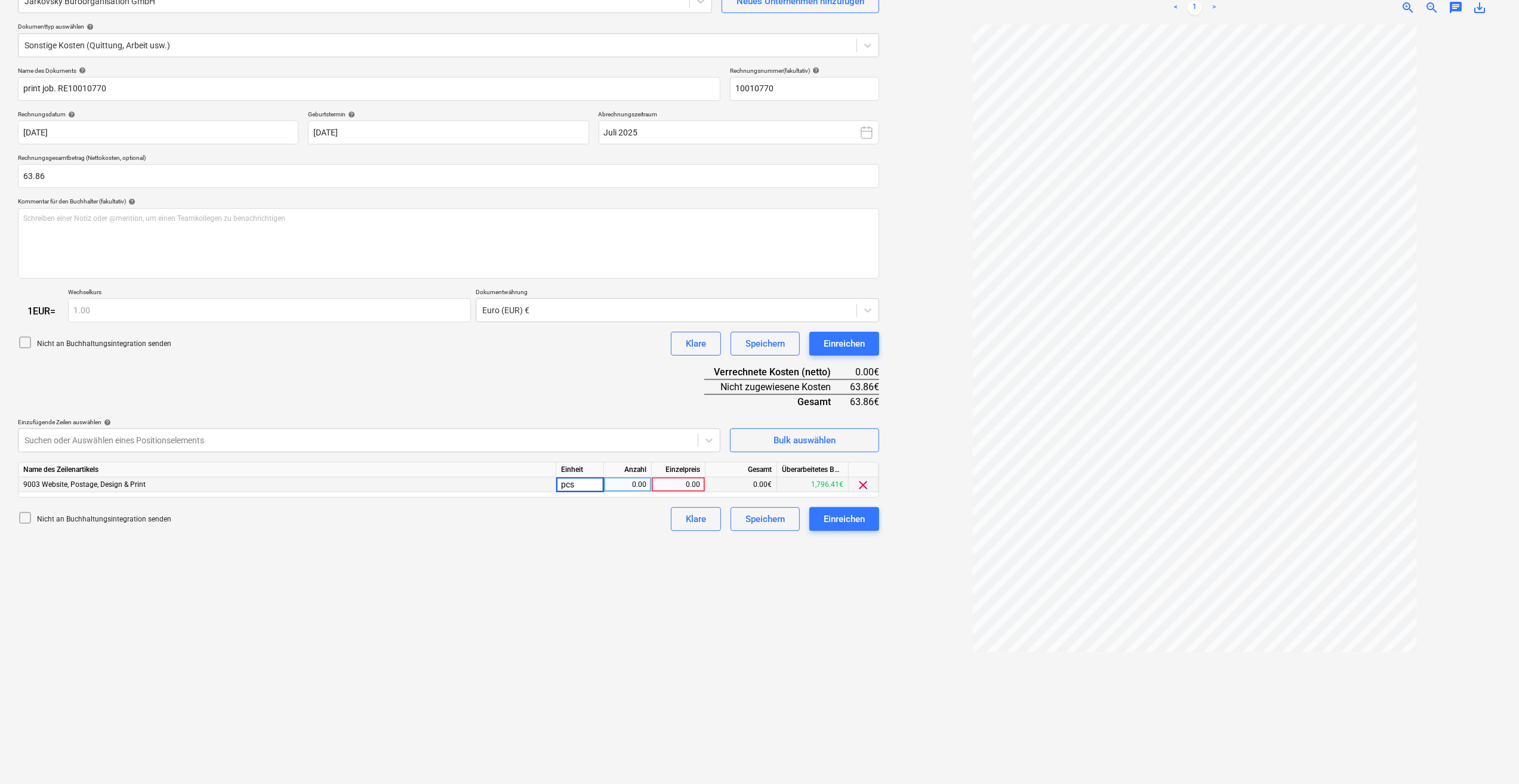 click on "0.00" at bounding box center (627, 484) 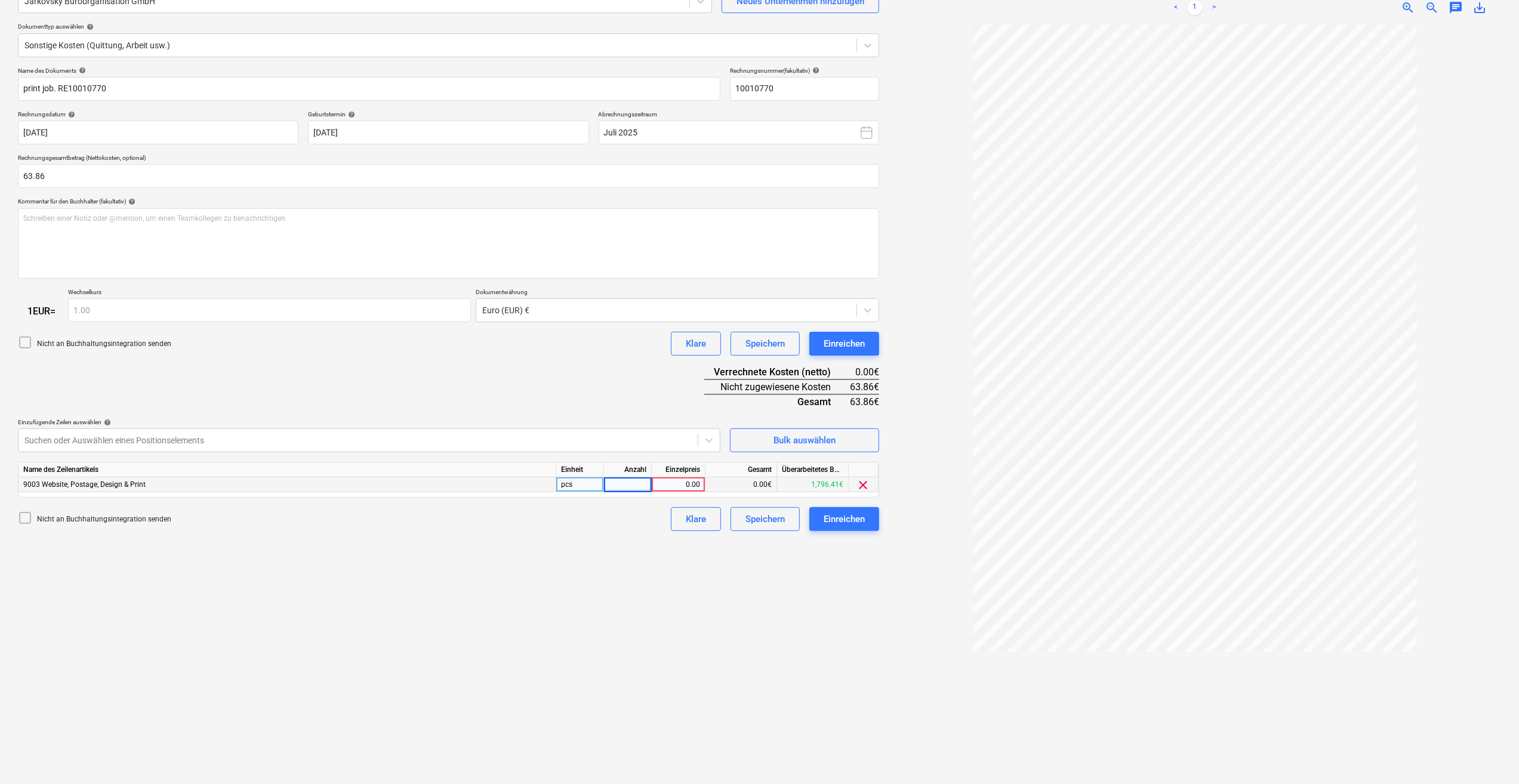 type on "1" 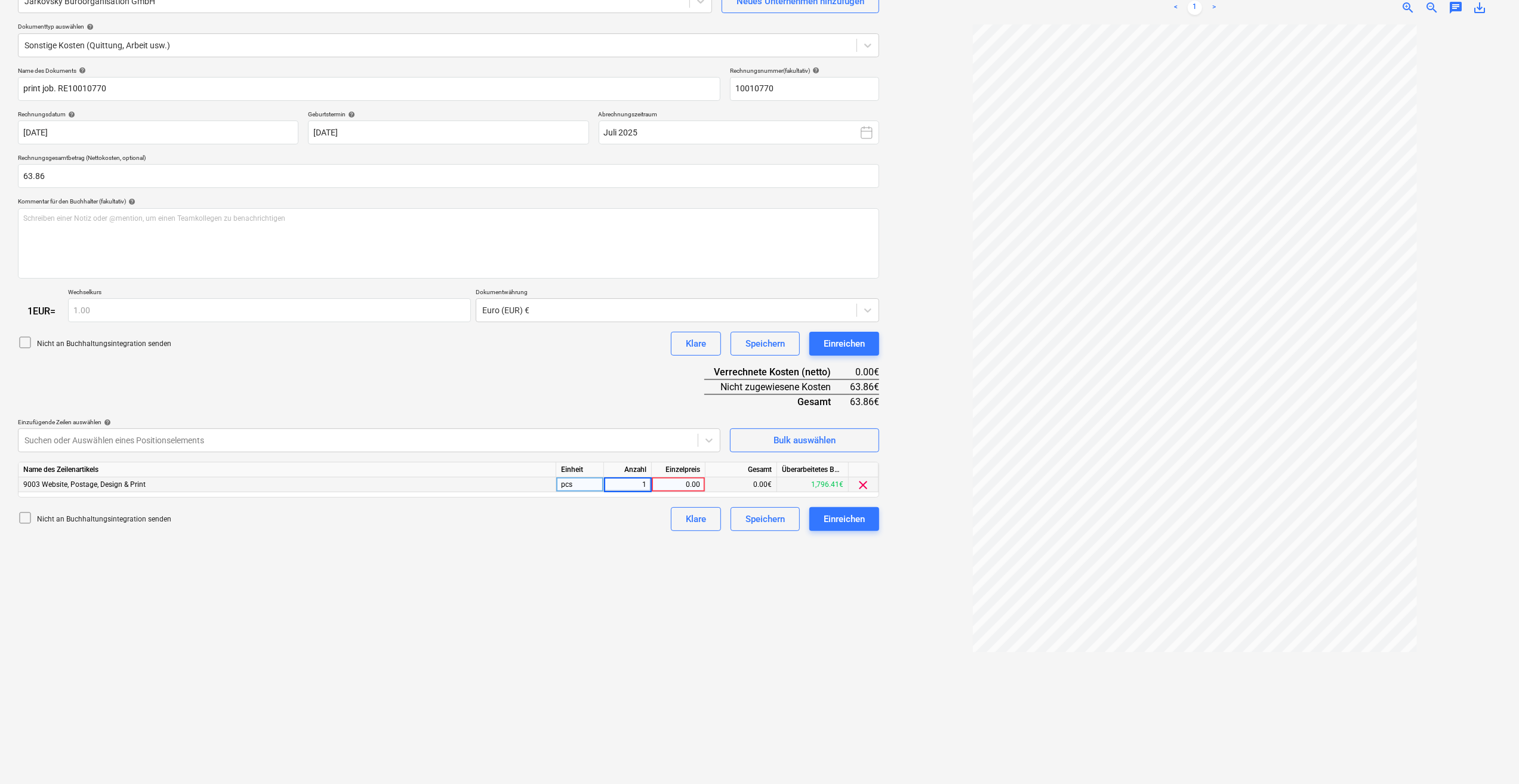 click on "0.00" at bounding box center [678, 484] 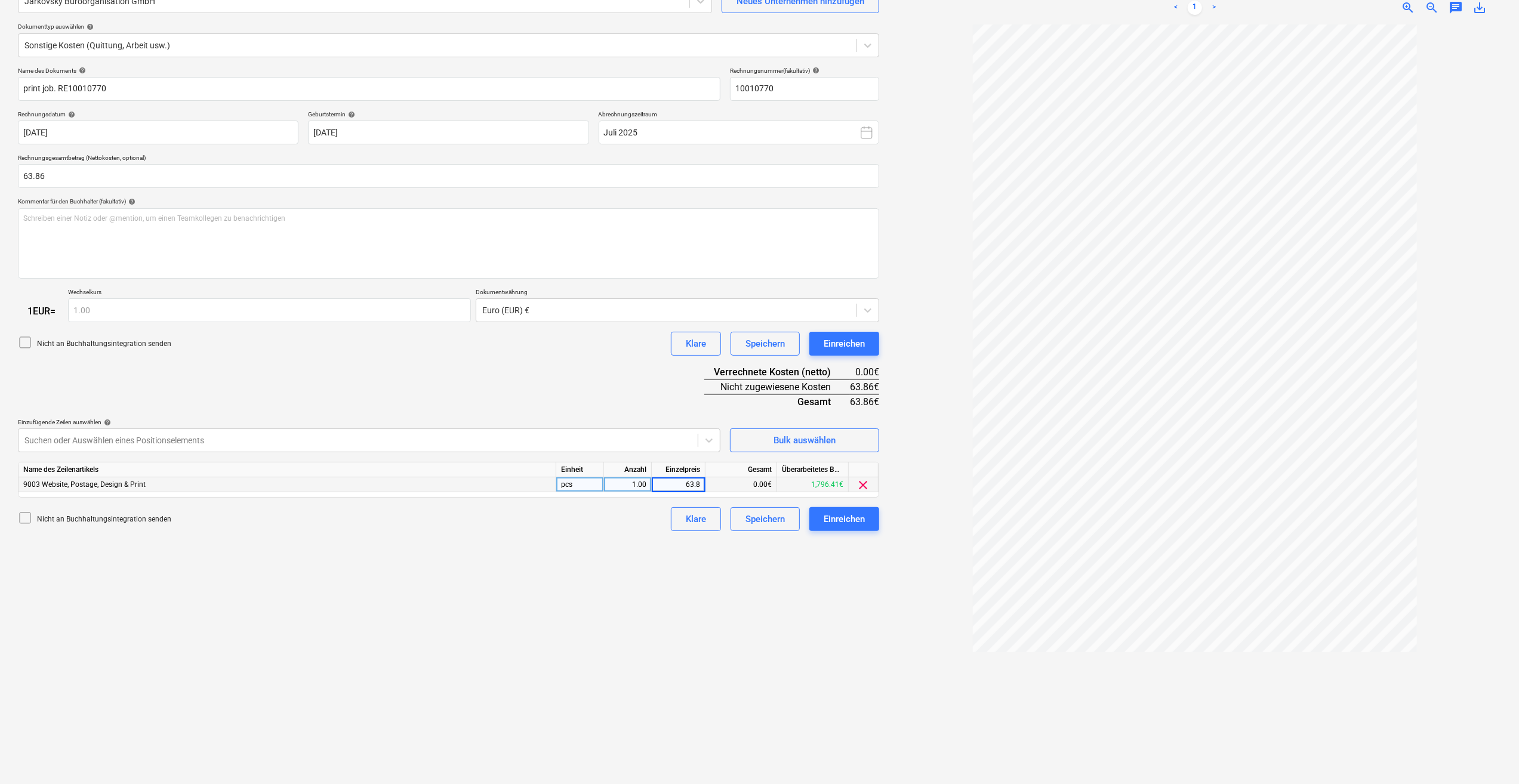 type on "63.86" 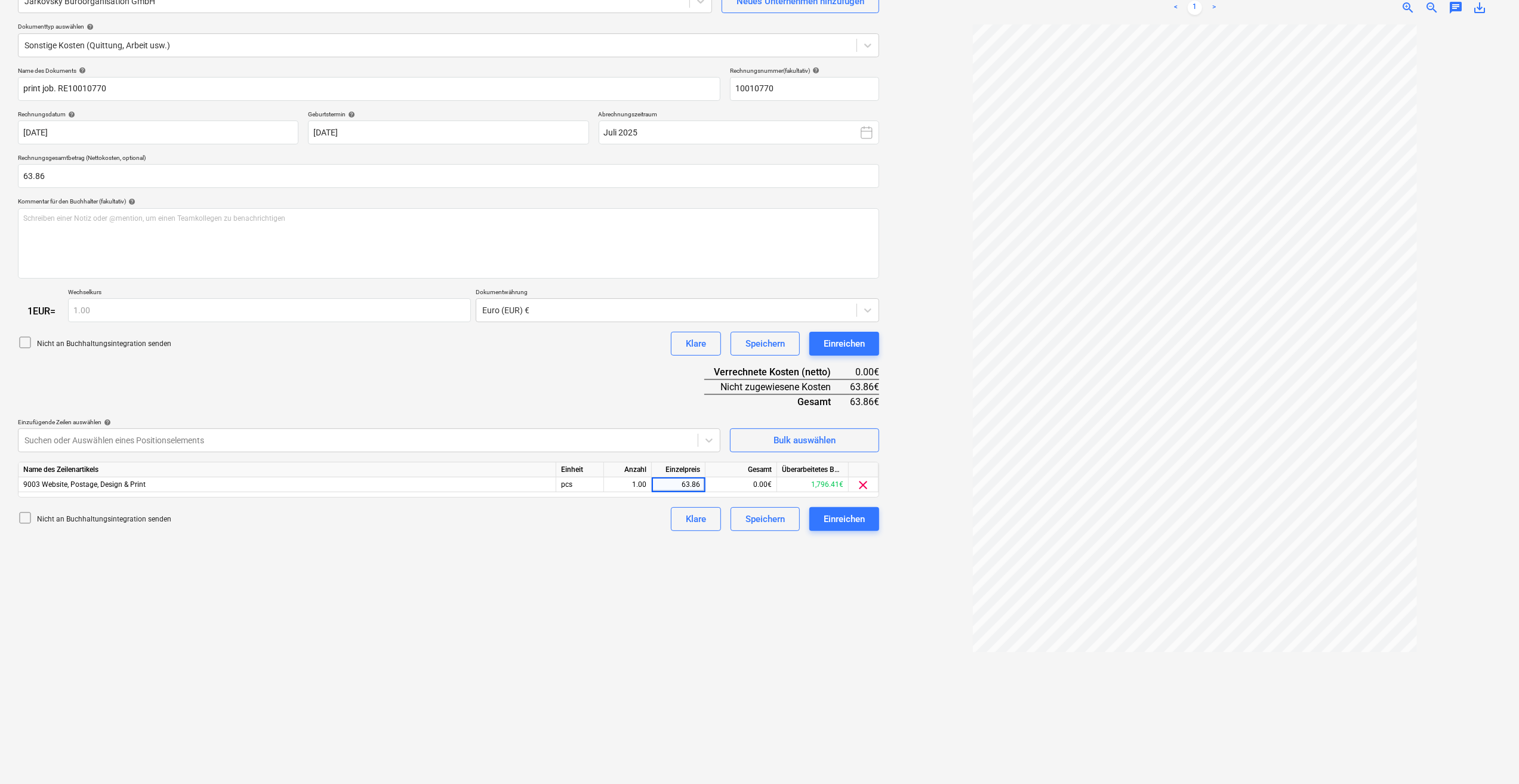 click on "Neues Dokument erstellen Firma auswählen Jarkovsky Buroorganisation GmbH   Neues Unternehmen hinzufügen Dokumenttyp auswählen help Sonstige Kosten (Quittung, Arbeit usw.) Name des Dokuments help print job. RE10010770 Rechnungsnummer  (fakultativ) help 10010770 Rechnungsdatum help [DATE] 09.07.2025 Press the down arrow key to interact with the calendar and
select a date. Press the question mark key to get the keyboard shortcuts for changing dates. Geburtstermin help [DEMOGRAPHIC_DATA] 09.07.2025 Press the down arrow key to interact with the calendar and
select a date. Press the question mark key to get the keyboard shortcuts for changing dates. Abrechnungszeitraum Juli 2025 Rechnungsgesamtbetrag (Nettokosten, optional) 63.86 Kommentar für den Buchhalter (fakultativ) help Schreiben einer Notiz oder @mention, um einen Teamkollegen zu benachrichtigen ﻿ 1  EUR  = Wechselkurs 1.00 Dokumentwährung Euro (EUR) € Nicht an Buchhaltungsintegration senden Klare Speichern Einreichen Verrechnete Kosten (netto)" at bounding box center [448, 360] 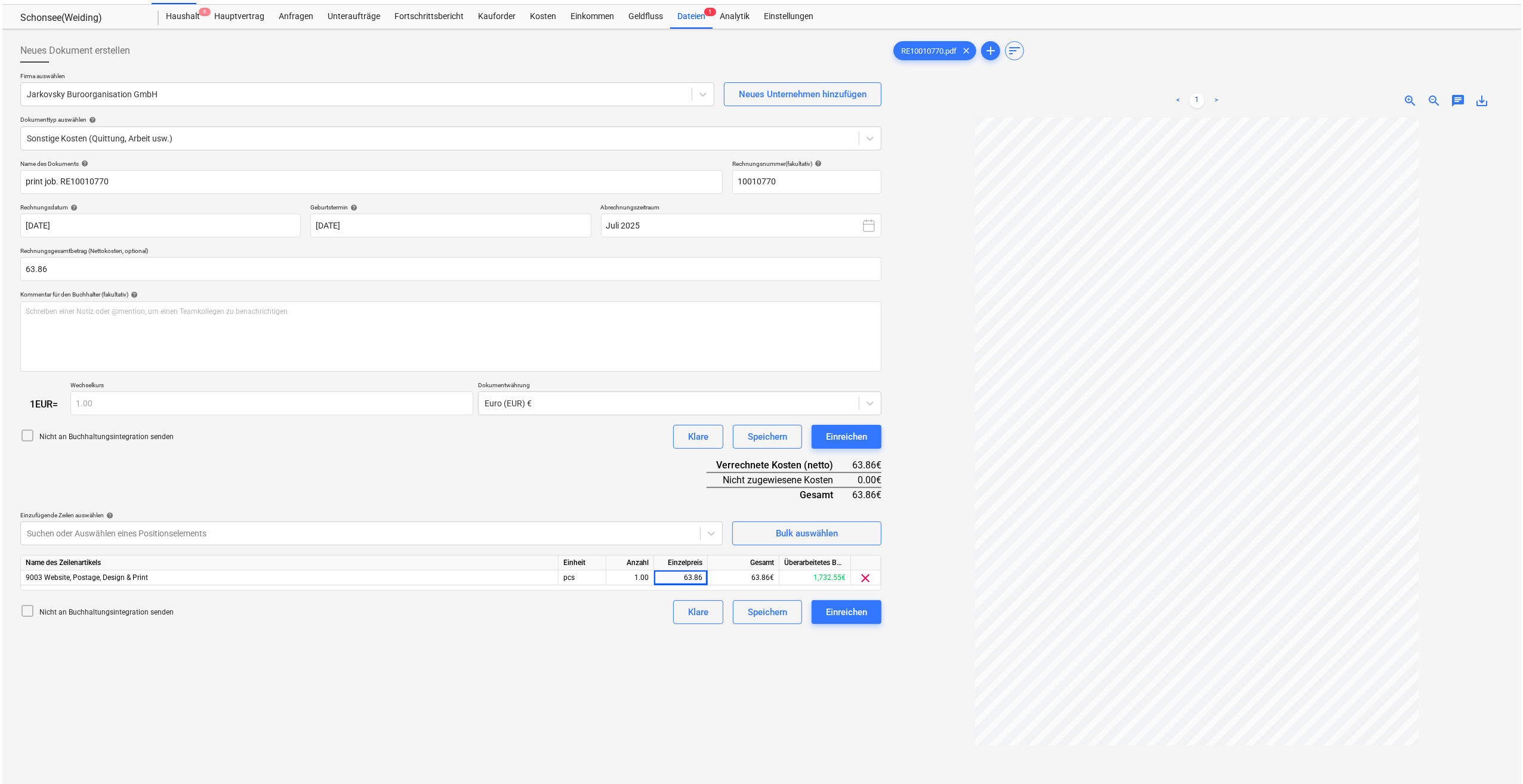 scroll, scrollTop: 0, scrollLeft: 0, axis: both 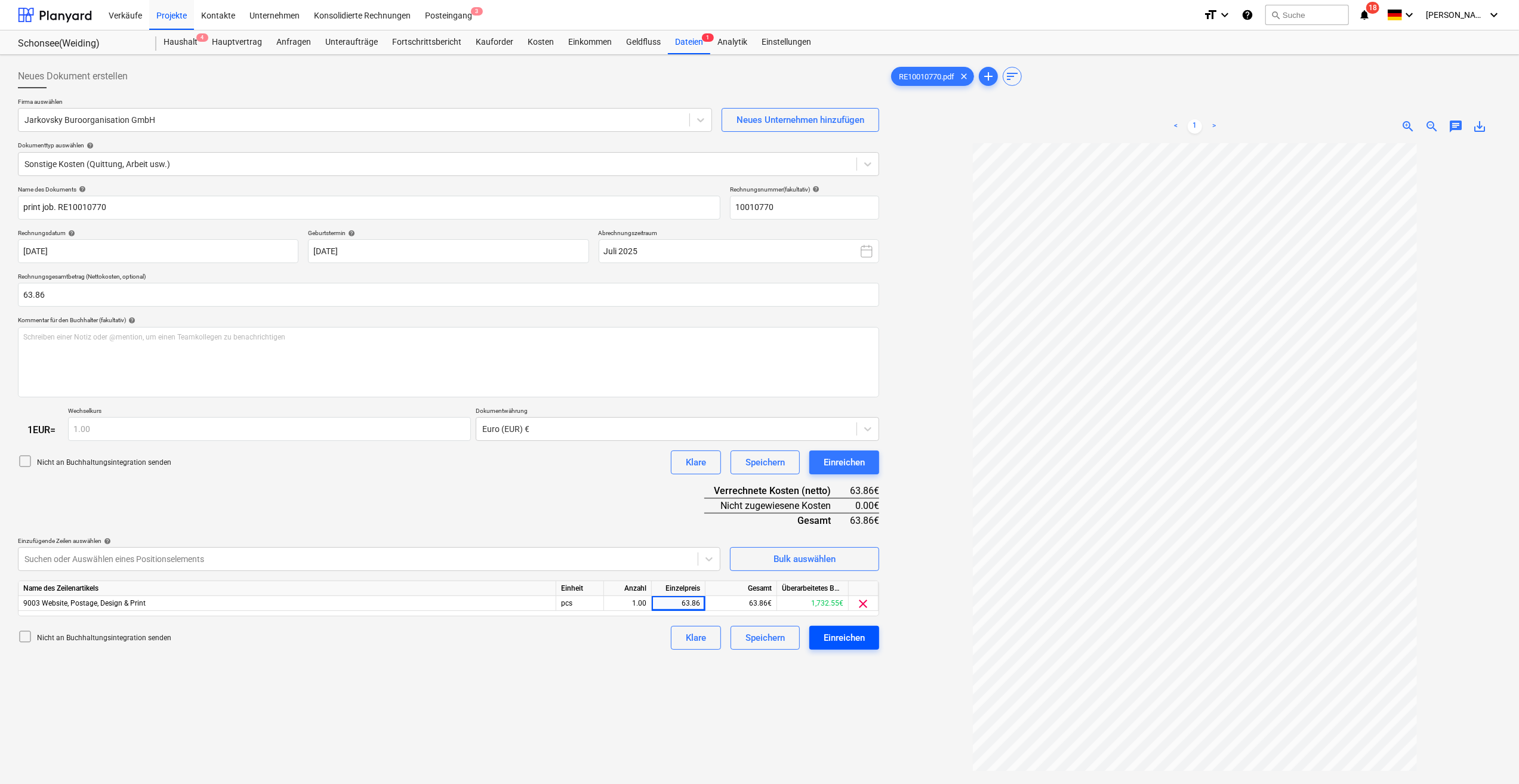 click on "Einreichen" at bounding box center [844, 638] 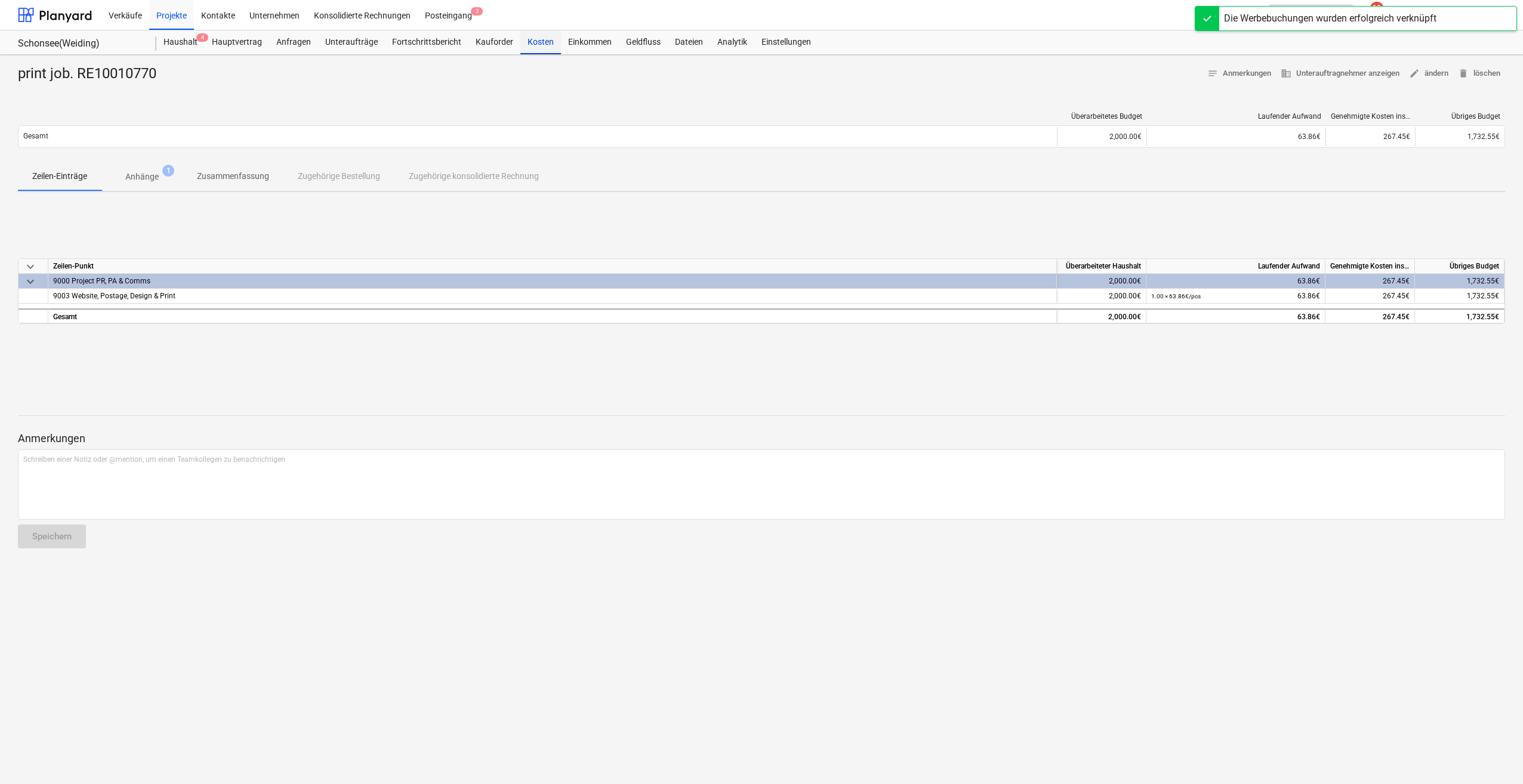 click on "Kosten" at bounding box center (541, 42) 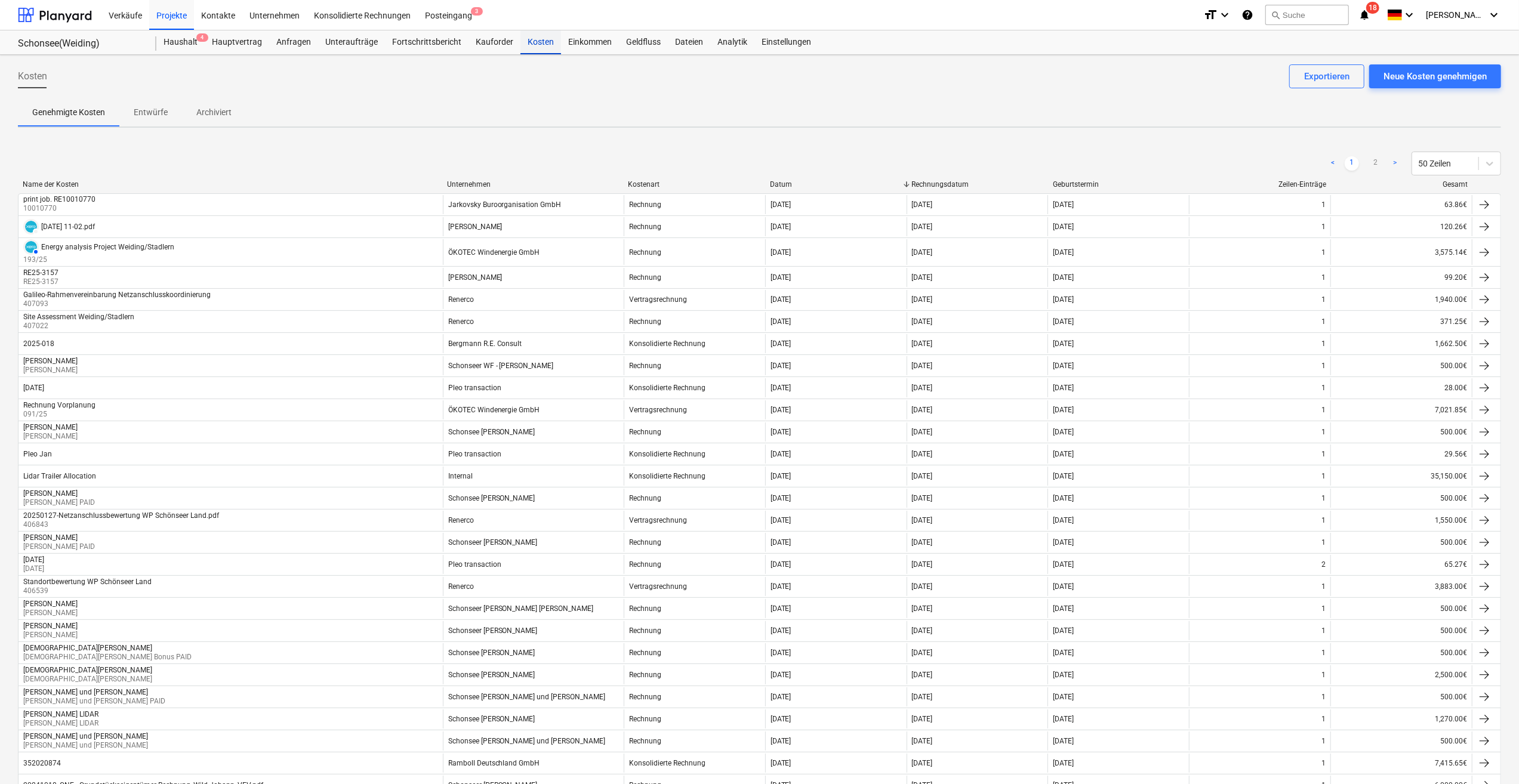 click on "Kosten" at bounding box center [541, 42] 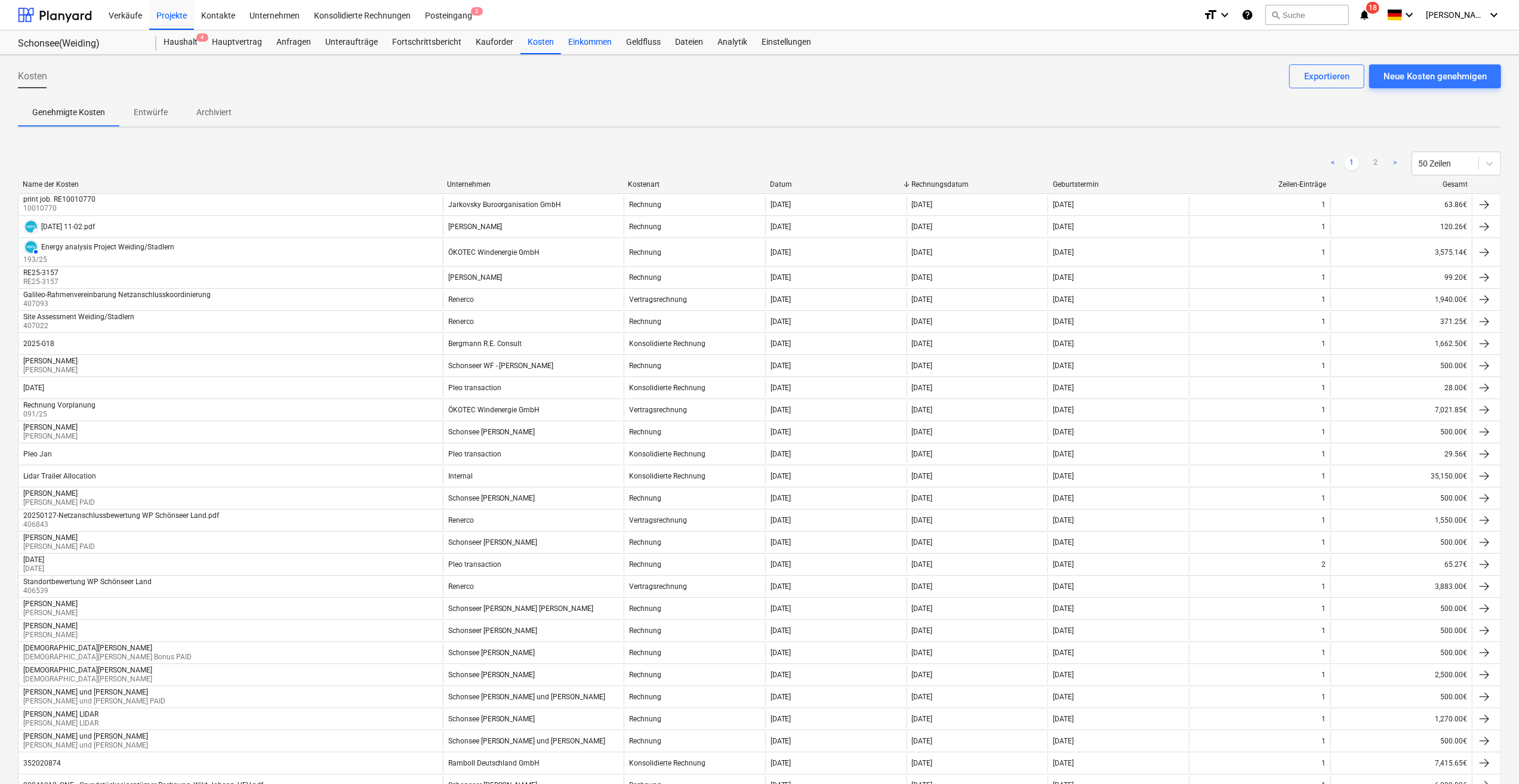 click on "Einkommen" at bounding box center [590, 42] 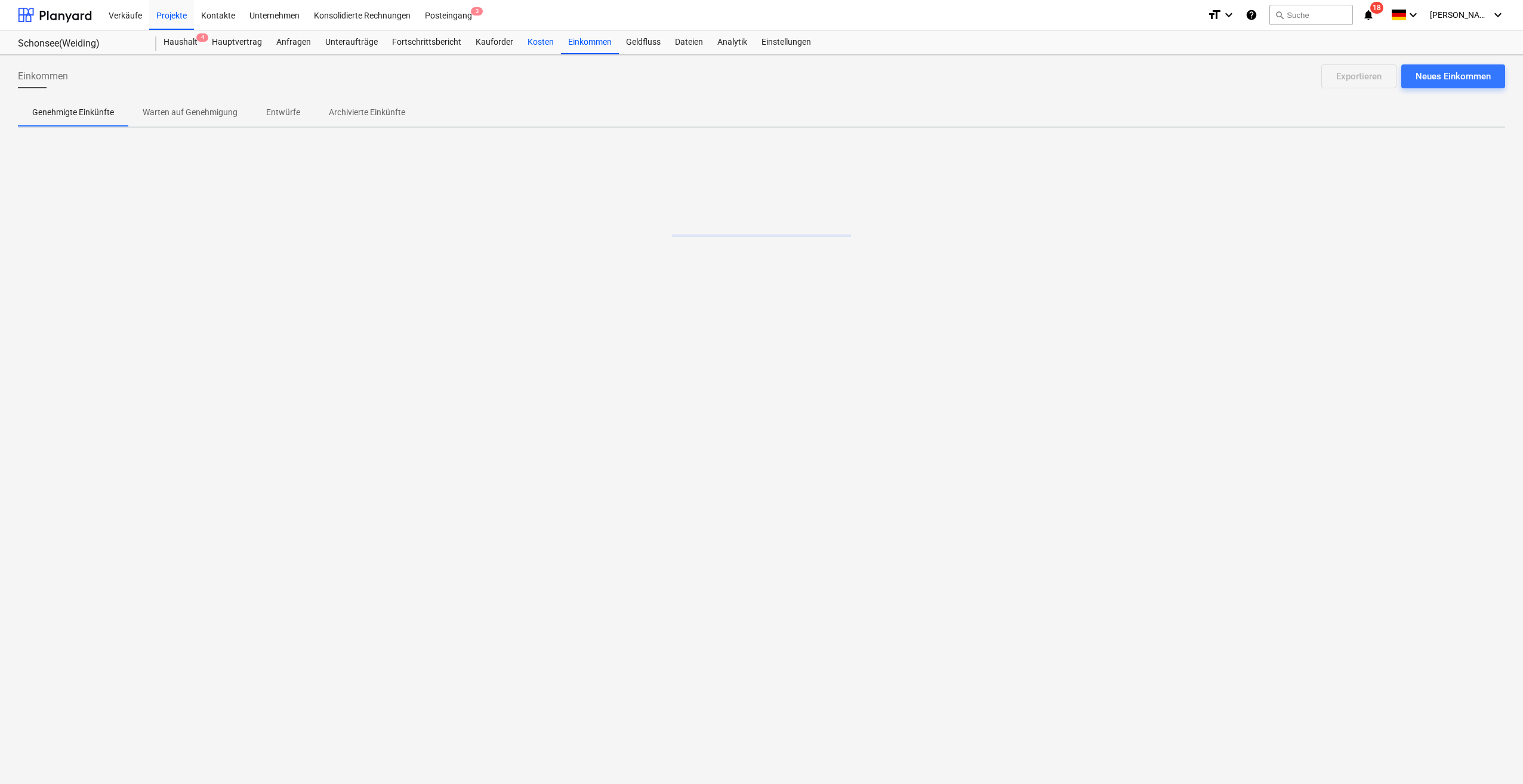 click on "Kosten" at bounding box center [541, 42] 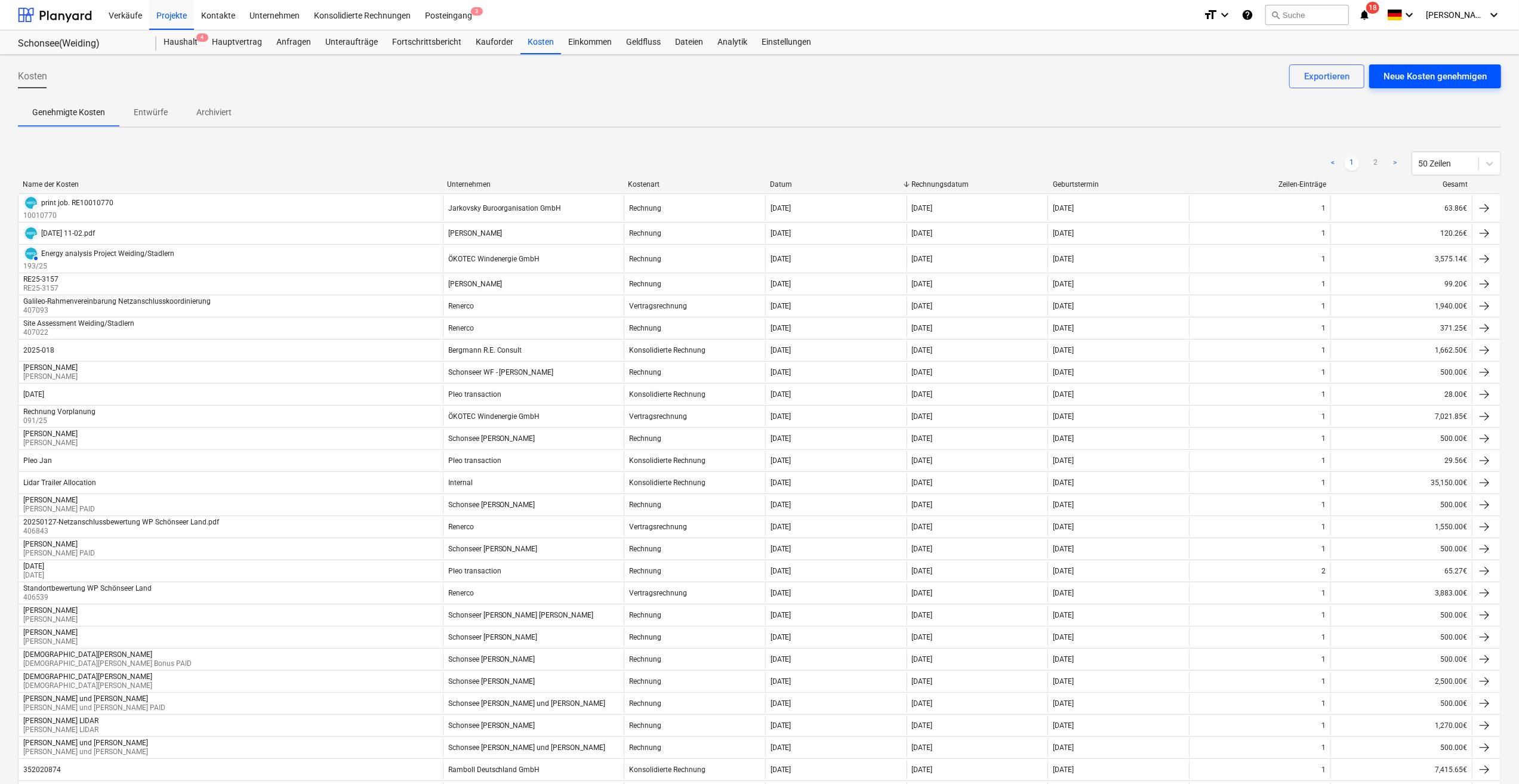 click on "Neue Kosten genehmigen" at bounding box center [1435, 76] 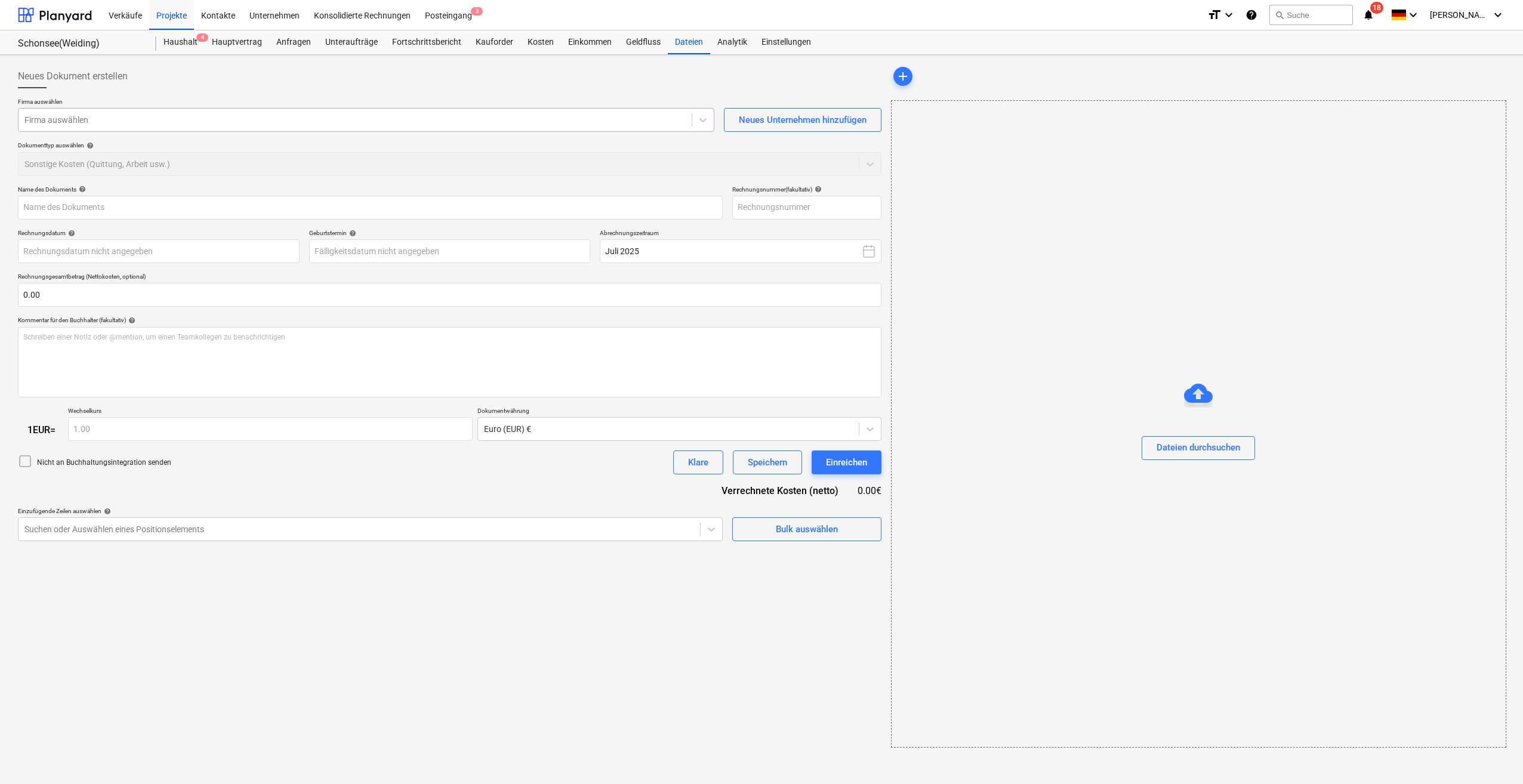 click at bounding box center (355, 120) 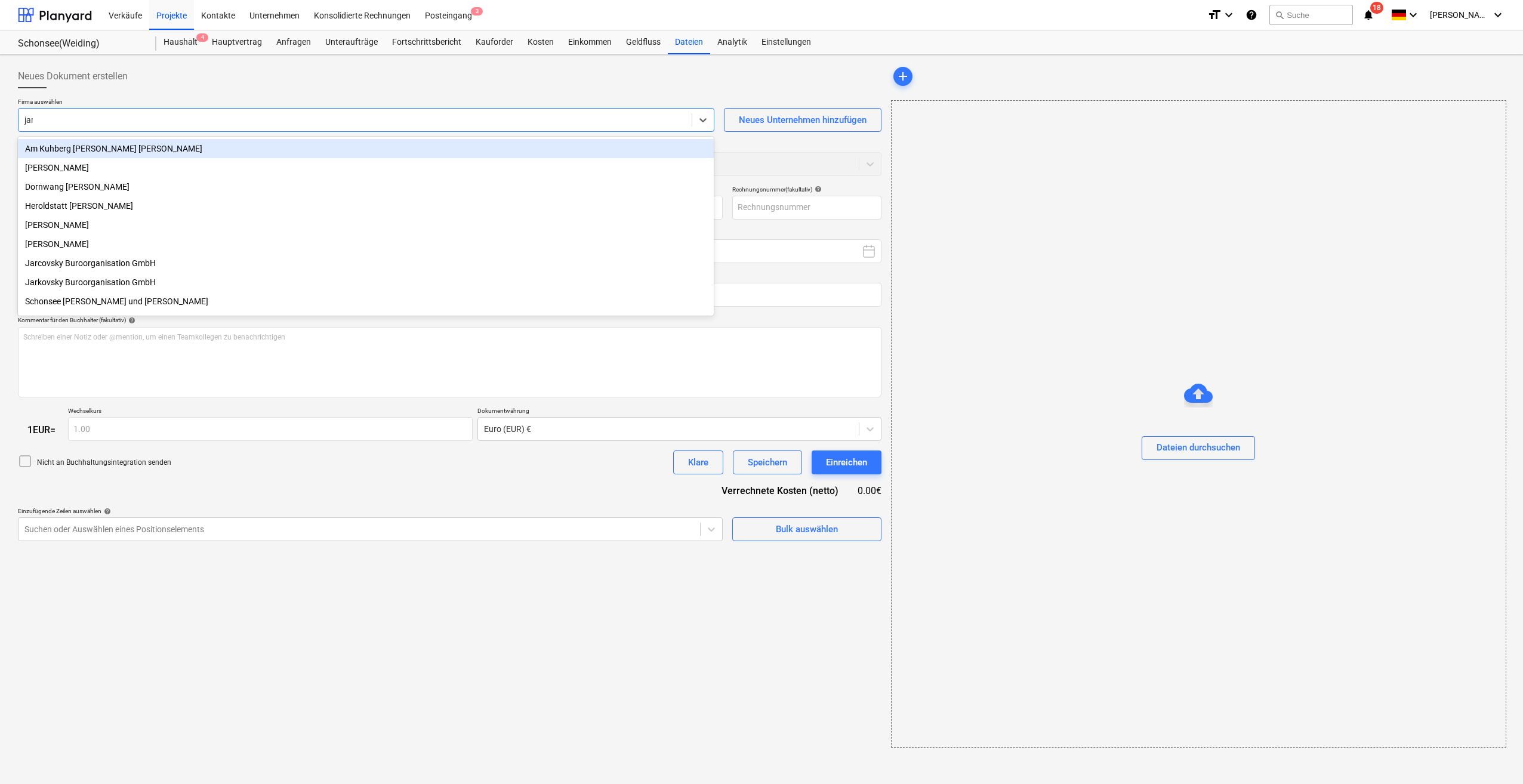 type on "jark" 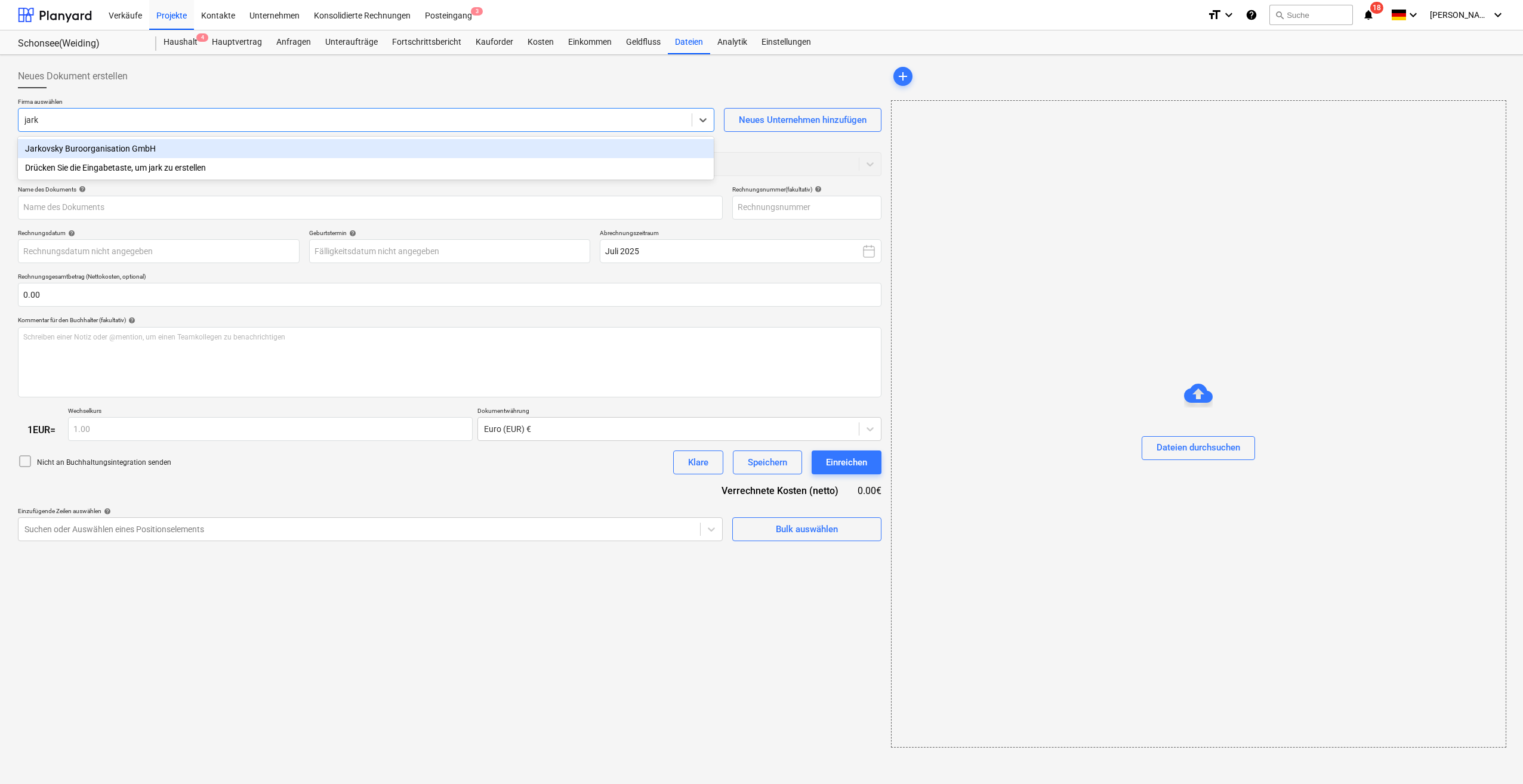 type 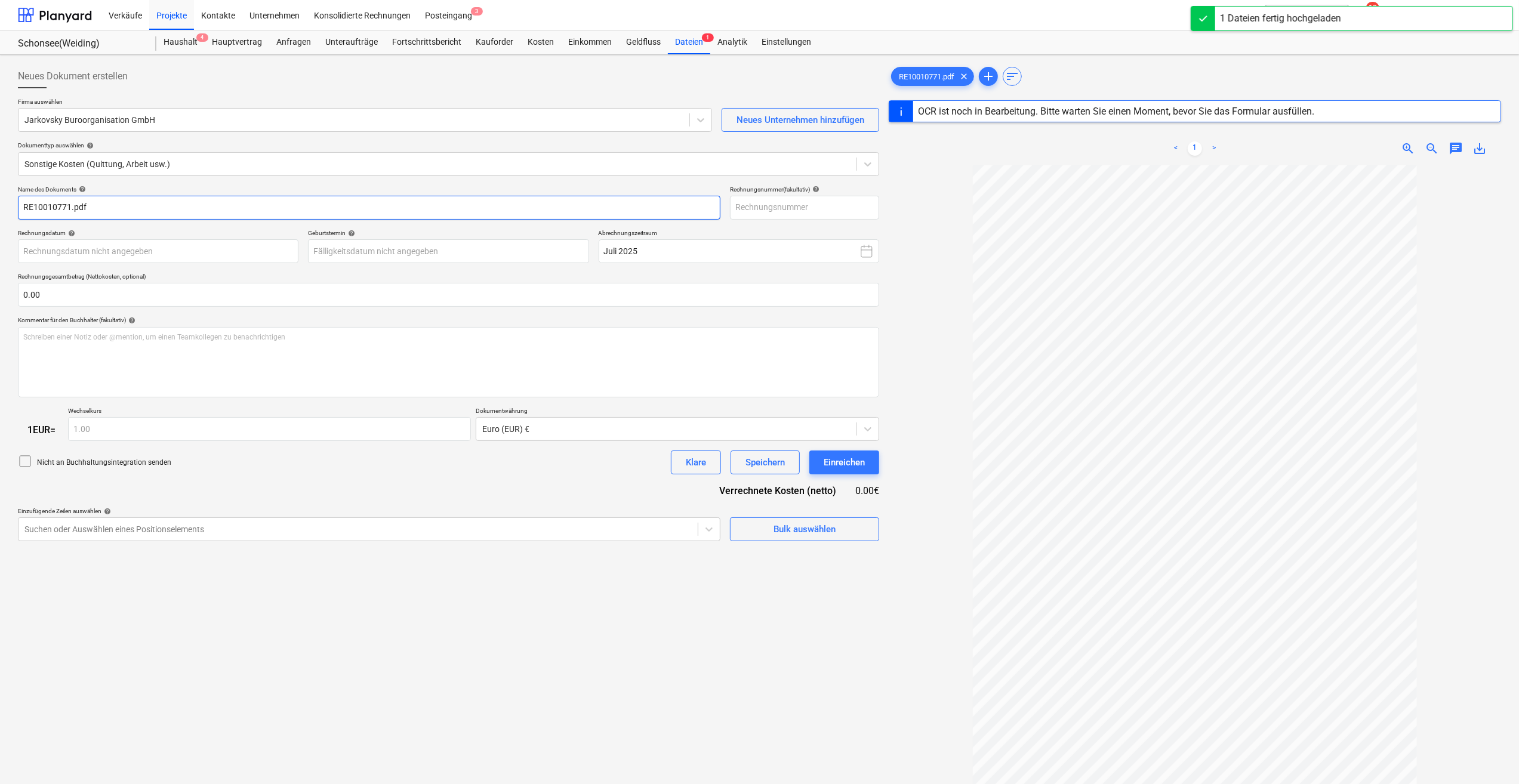 click on "RE10010771.pdf" at bounding box center [369, 208] 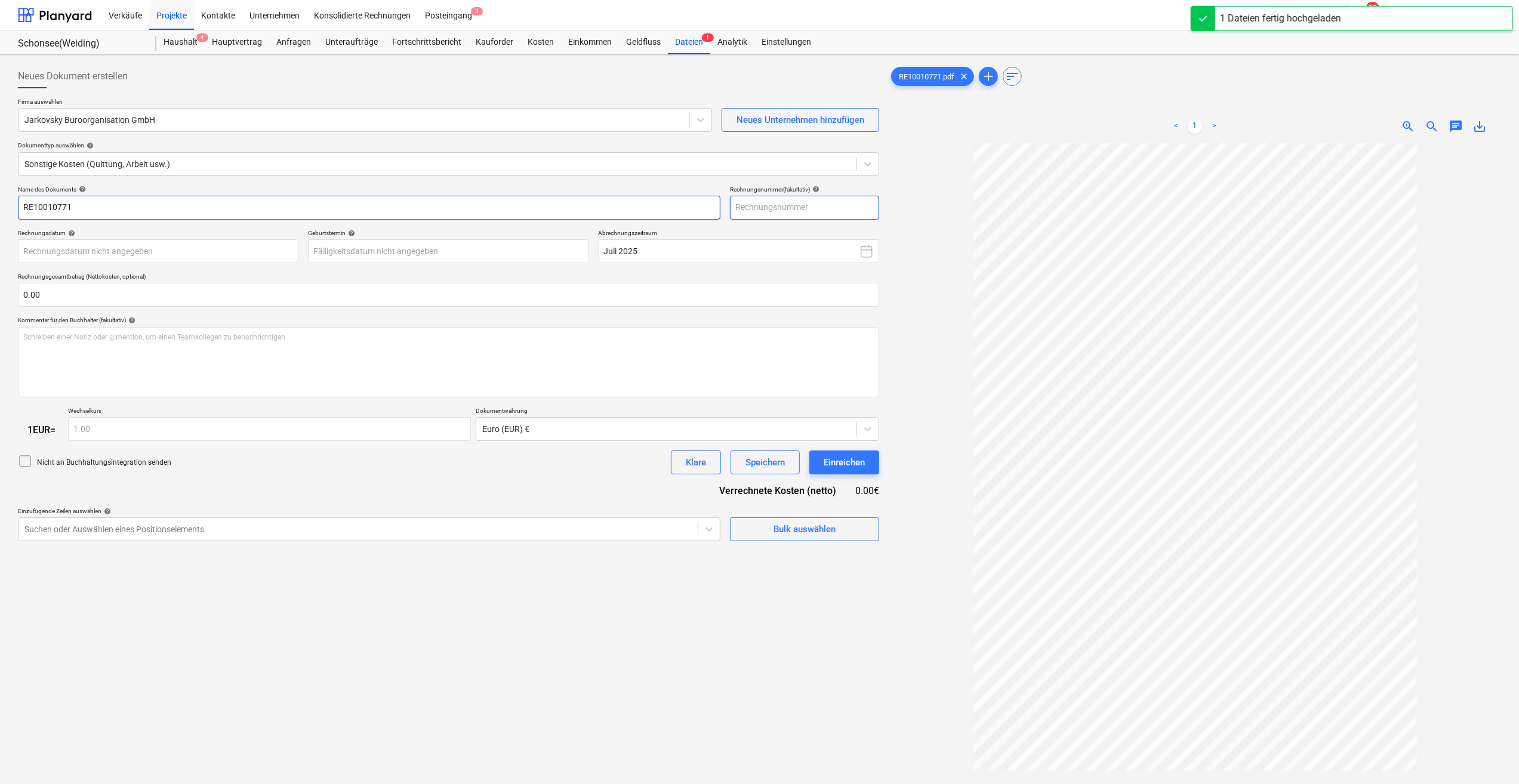 type on "RE10010771" 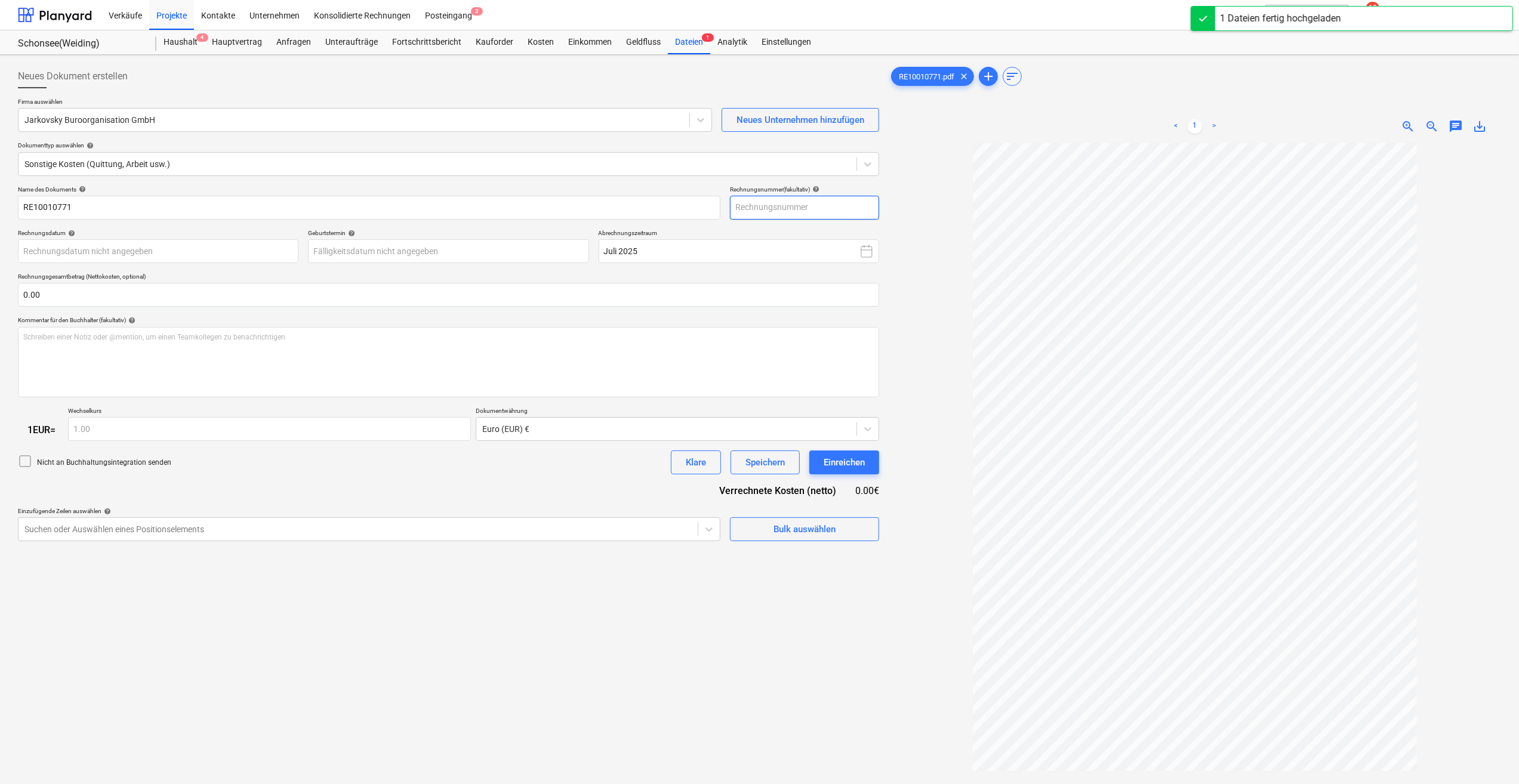 click at bounding box center (805, 208) 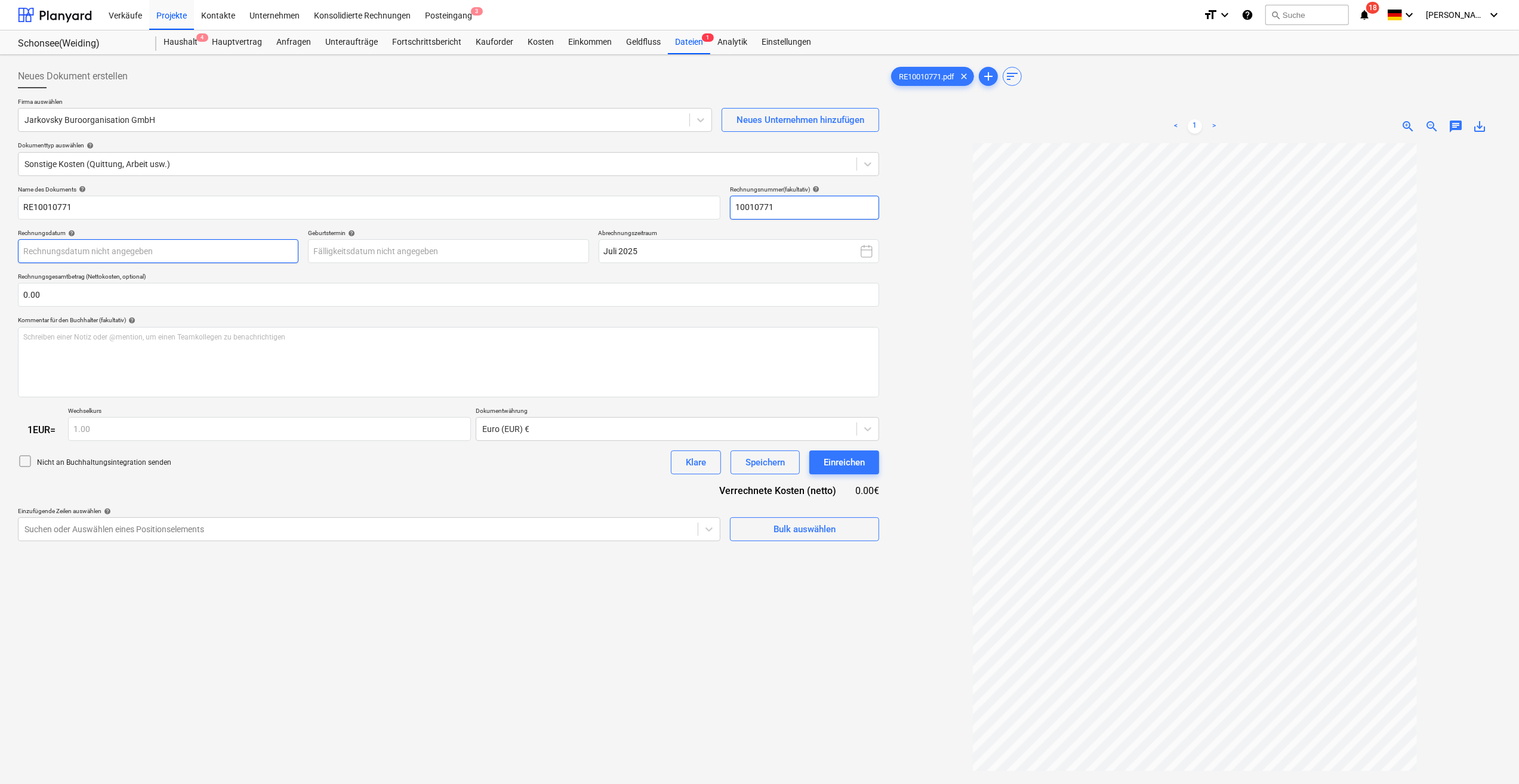 type on "10010771" 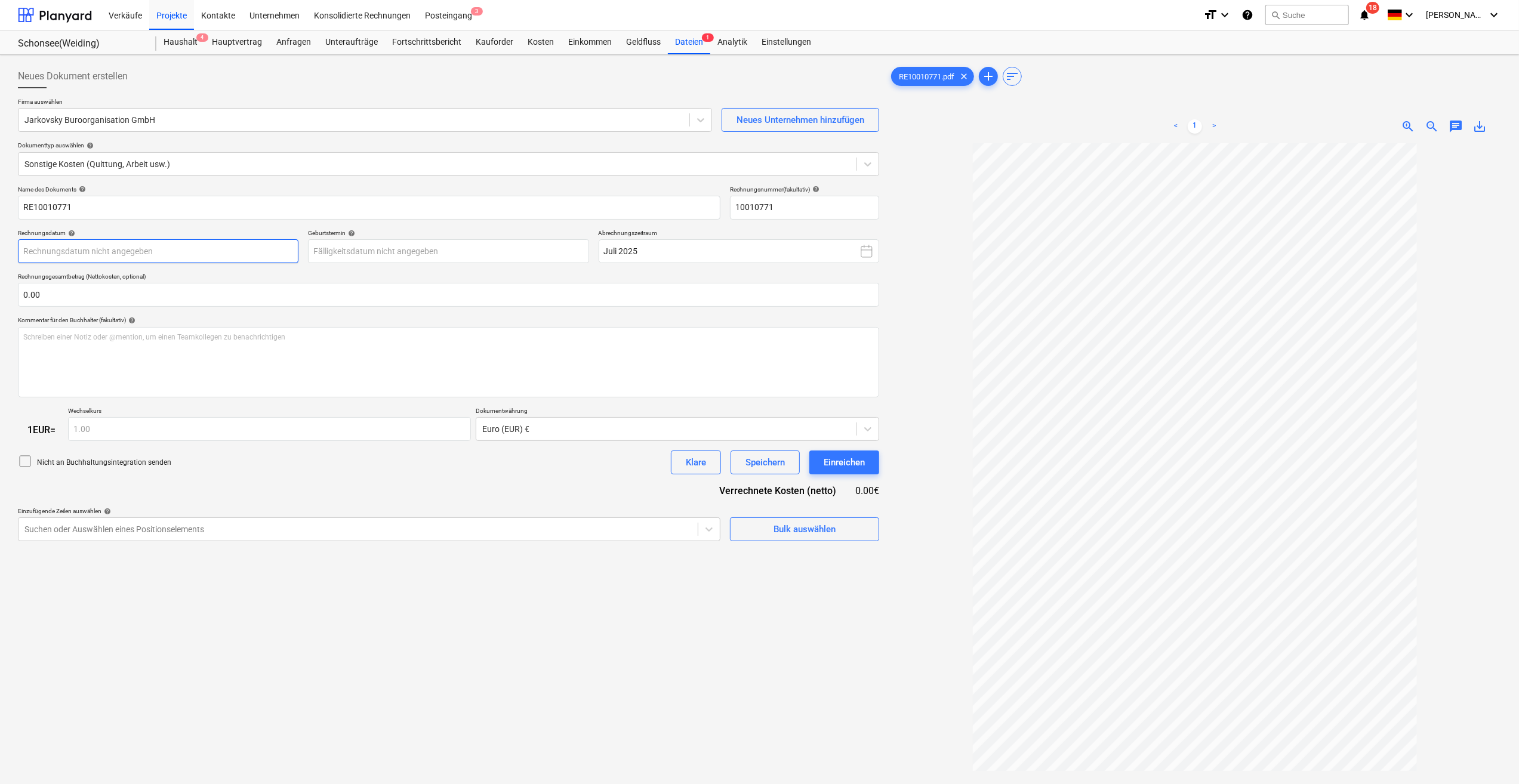 click on "Verkäufe Projekte Kontakte Unternehmen Konsolidierte Rechnungen Posteingang 3 format_size keyboard_arrow_down help search Suche notifications 18 keyboard_arrow_down [PERSON_NAME] keyboard_arrow_down Schonsee(Weiding) Schonsee(Weiding) Haushalt 4 Hauptvertrag Anfragen Unteraufträge Fortschrittsbericht Kauforder Kosten Einkommen Geldfluss Dateien 1 Analytik Einstellungen Neues Dokument erstellen Firma auswählen Jarkovsky Buroorganisation GmbH   Neues Unternehmen hinzufügen Dokumenttyp auswählen help Sonstige Kosten (Quittung, Arbeit usw.) Name des Dokuments help RE10010771 Rechnungsnummer  (fakultativ) help 10010771 Rechnungsdatum help Press the down arrow key to interact with the calendar and
select a date. Press the question mark key to get the keyboard shortcuts for changing dates. Geburtstermin help Press the down arrow key to interact with the calendar and
select a date. Press the question mark key to get the keyboard shortcuts for changing dates. Abrechnungszeitraum Juli 2025 0.00 help ﻿ 1  <" at bounding box center [759, 392] 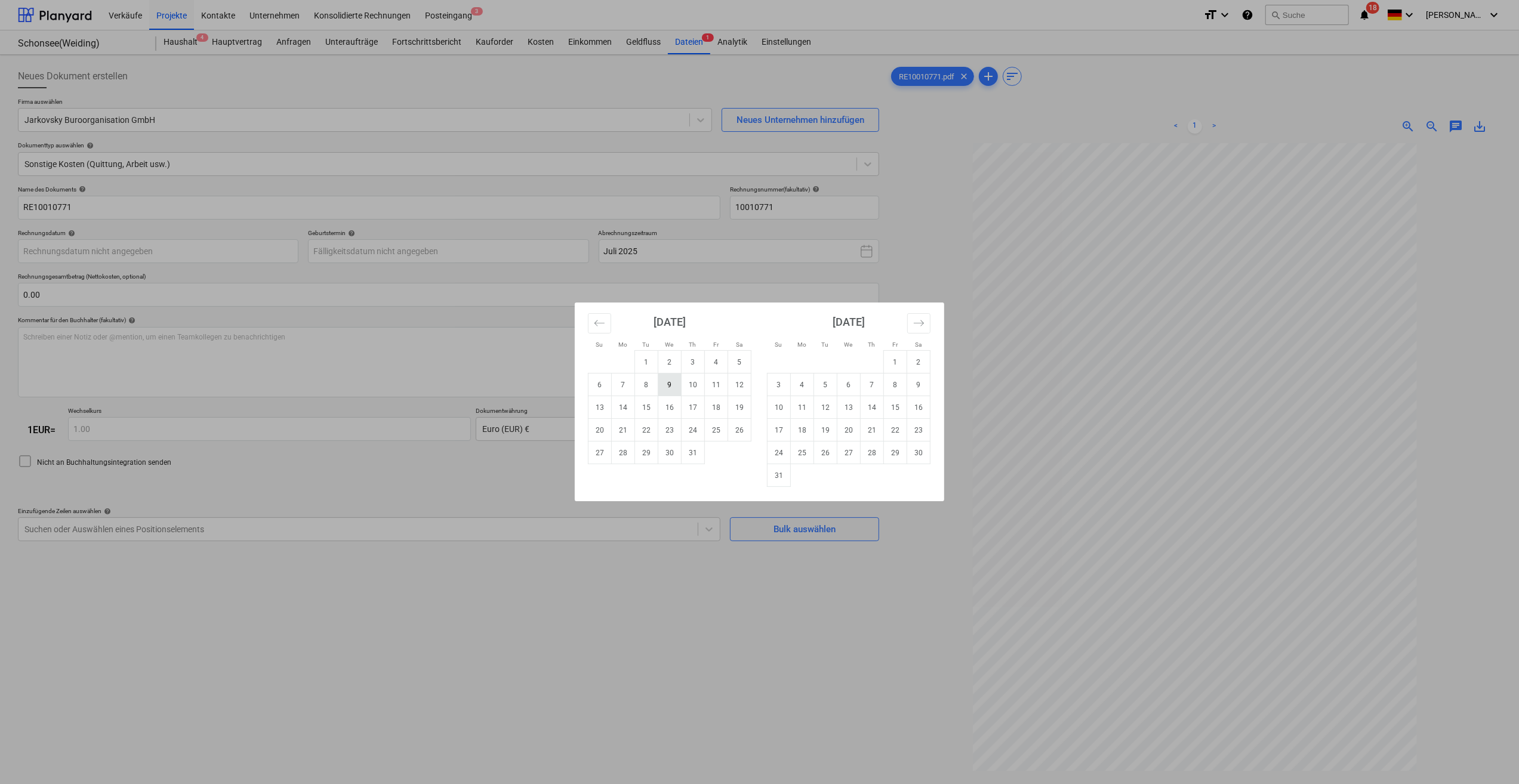 click on "9" at bounding box center (670, 385) 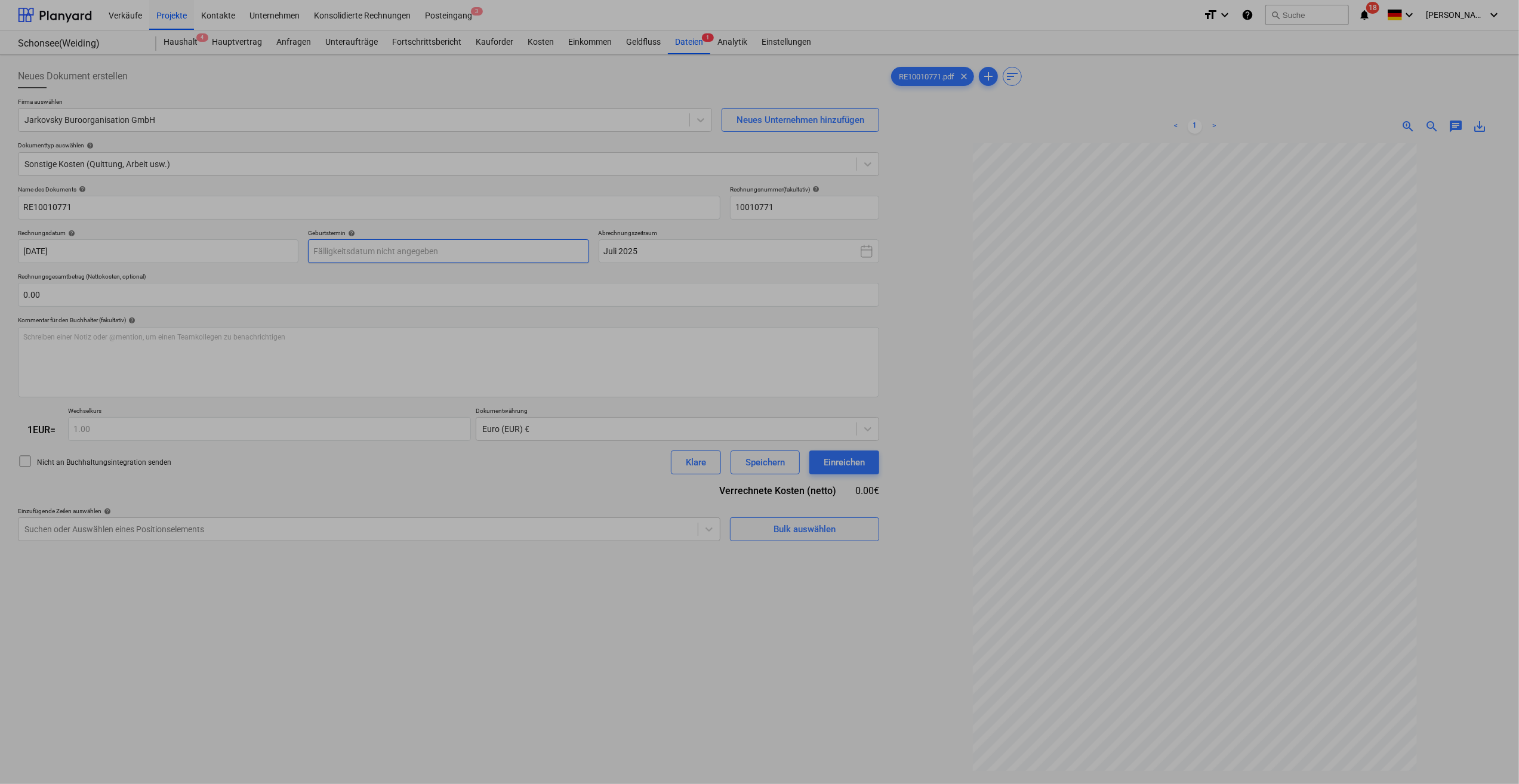 click on "Verkäufe Projekte Kontakte Unternehmen Konsolidierte Rechnungen Posteingang 3 format_size keyboard_arrow_down help search Suche notifications 18 keyboard_arrow_down [PERSON_NAME] keyboard_arrow_down Schonsee(Weiding) Schonsee(Weiding) Haushalt 4 Hauptvertrag Anfragen Unteraufträge Fortschrittsbericht Kauforder Kosten Einkommen Geldfluss Dateien 1 Analytik Einstellungen Neues Dokument erstellen Firma auswählen Jarkovsky Buroorganisation GmbH   Neues Unternehmen hinzufügen Dokumenttyp auswählen help Sonstige Kosten (Quittung, Arbeit usw.) Name des Dokuments help RE10010771 Rechnungsnummer  (fakultativ) help 10010771 Rechnungsdatum help [DATE] 09.07.2025 Press the down arrow key to interact with the calendar and
select a date. Press the question mark key to get the keyboard shortcuts for changing dates. Geburtstermin help Press the down arrow key to interact with the calendar and
select a date. Press the question mark key to get the keyboard shortcuts for changing dates. Abrechnungszeitraum 0.00" at bounding box center [759, 392] 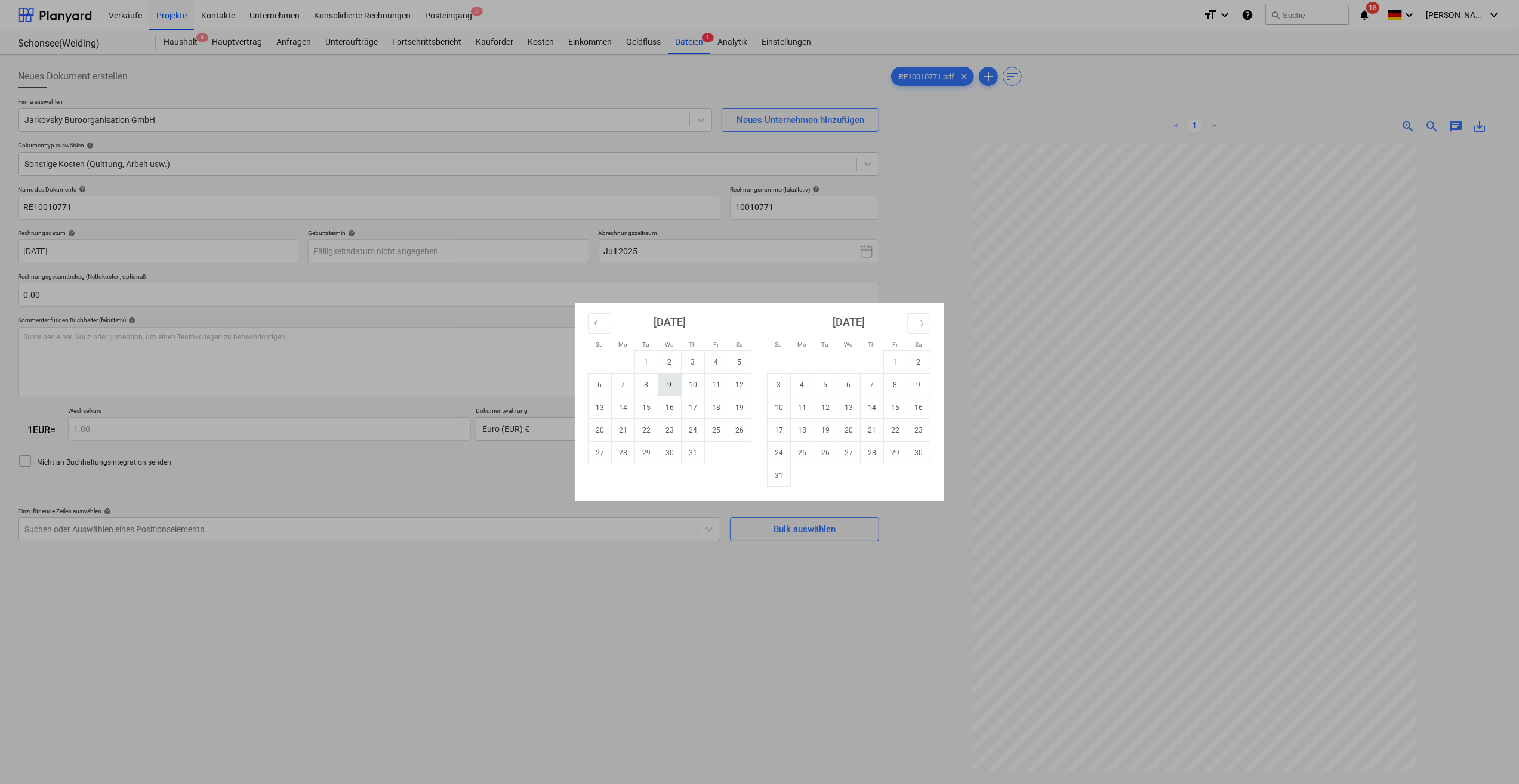 click on "9" at bounding box center (670, 385) 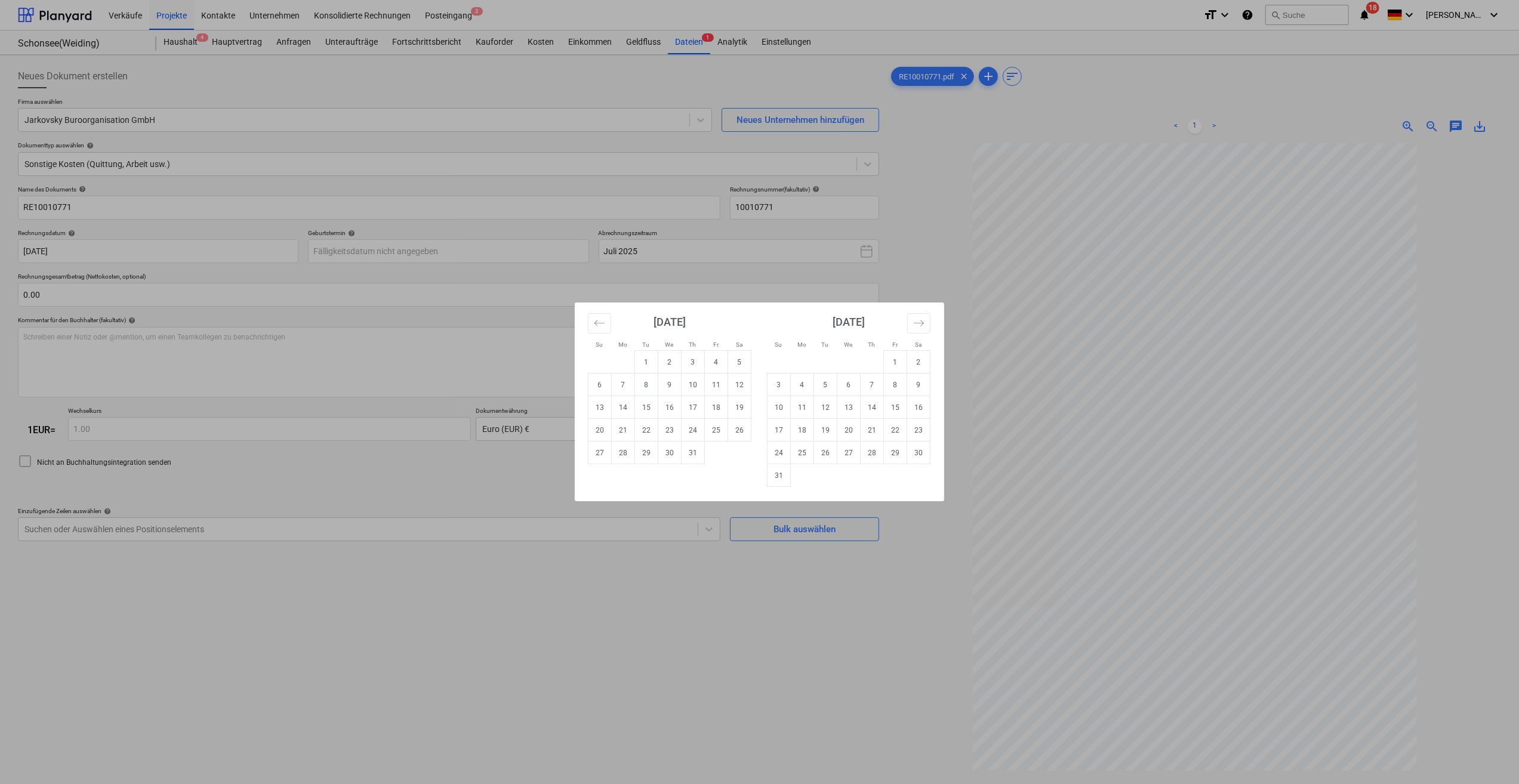 type on "[DATE]" 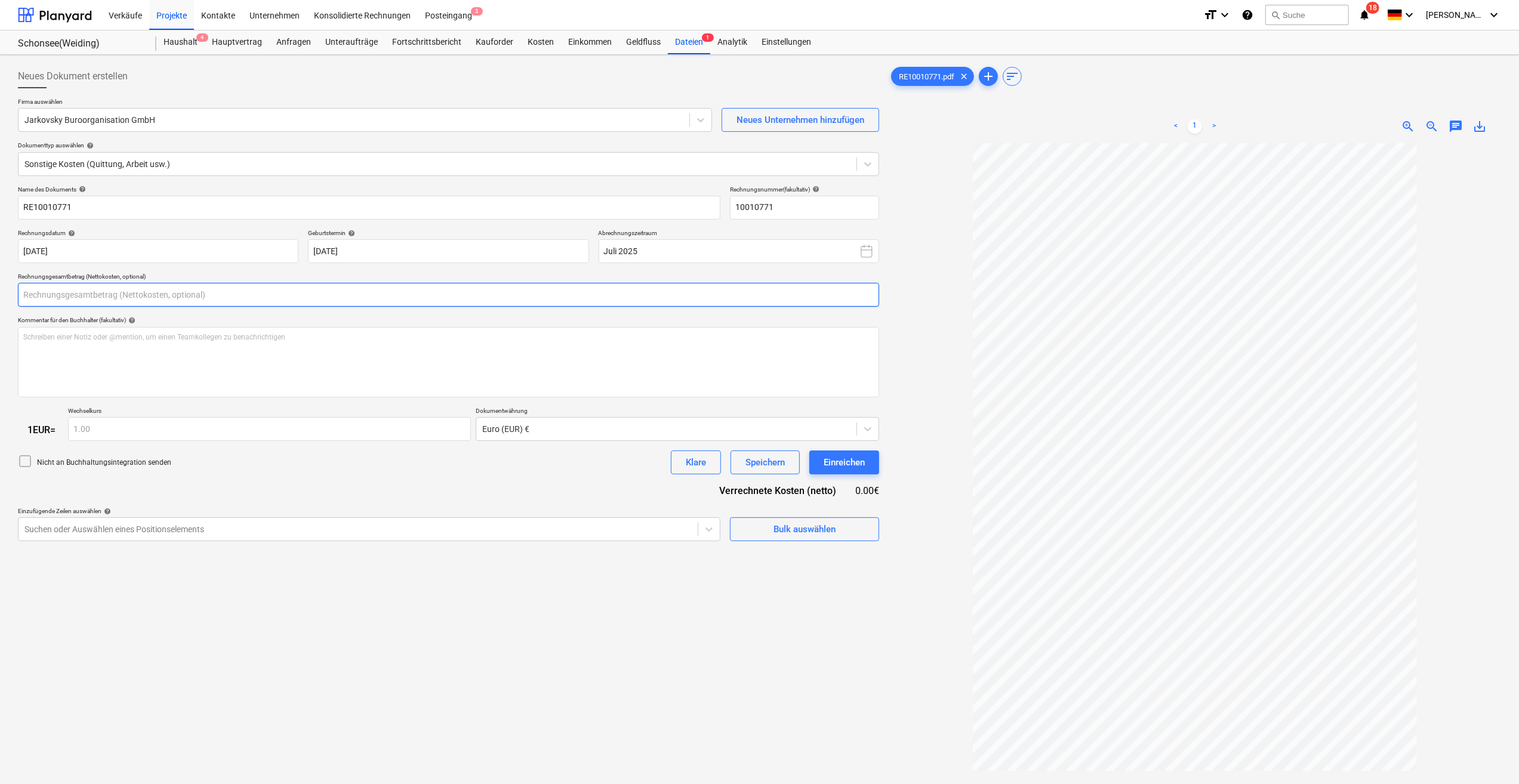 click at bounding box center [448, 295] 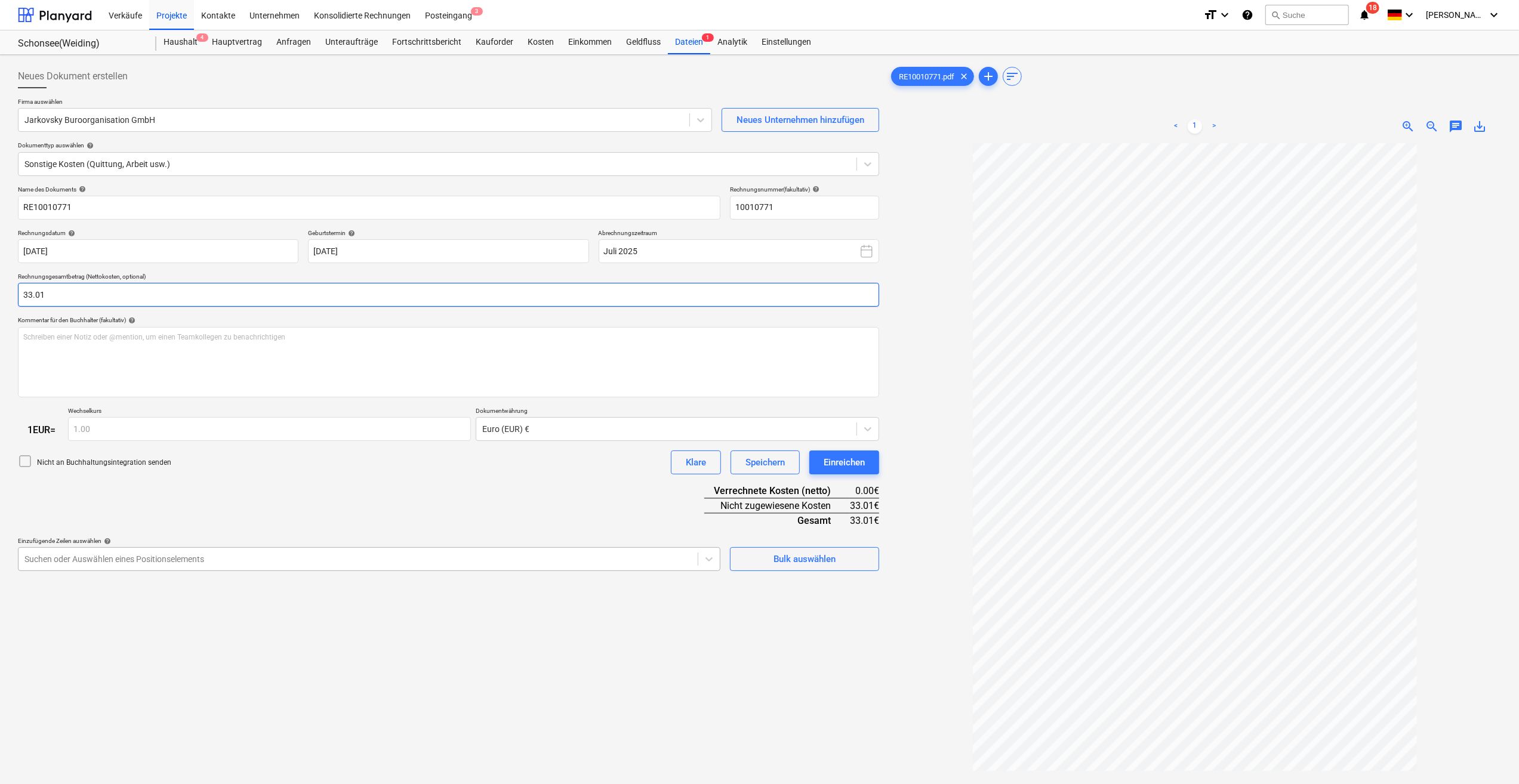 type on "33.01" 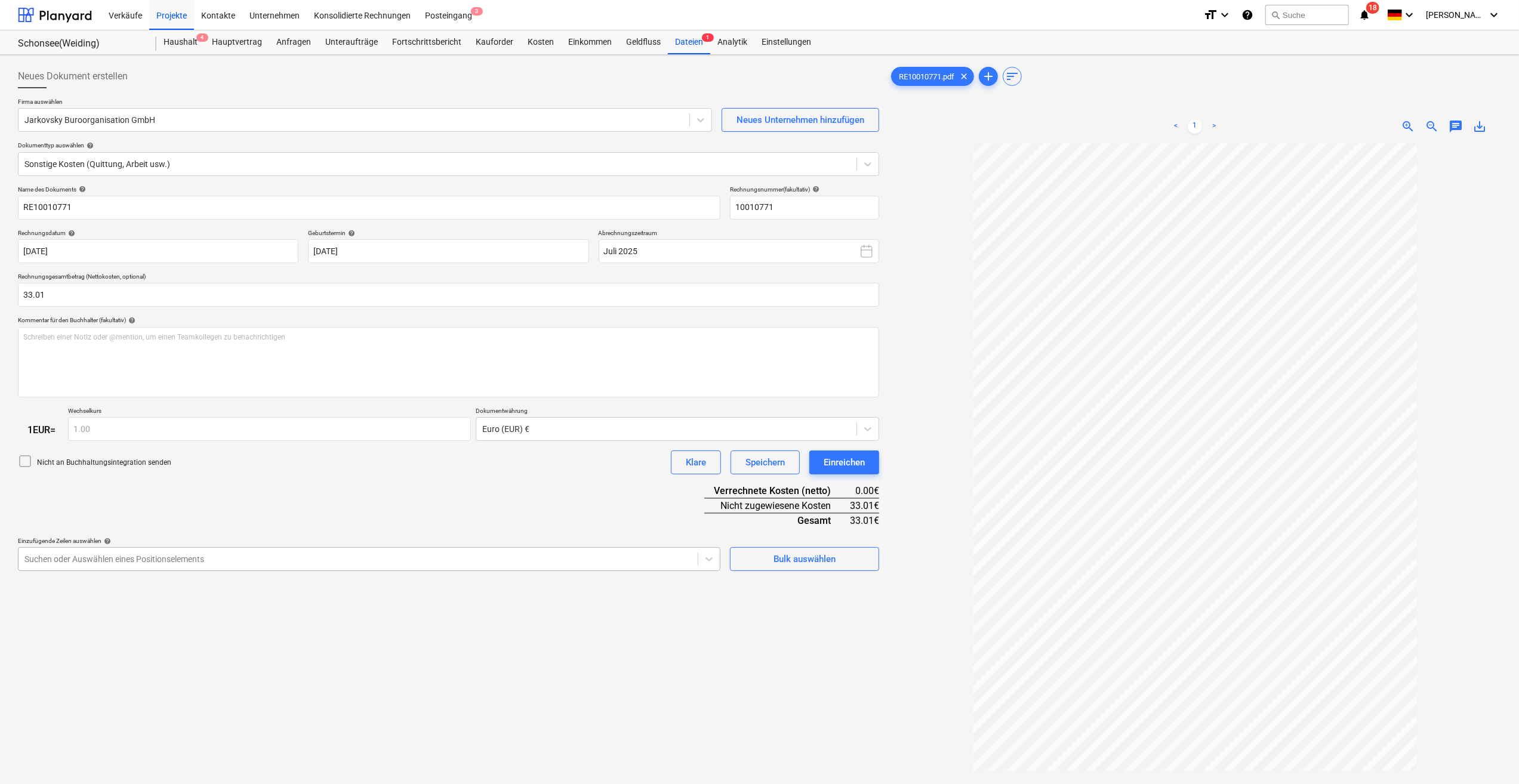 click at bounding box center (358, 559) 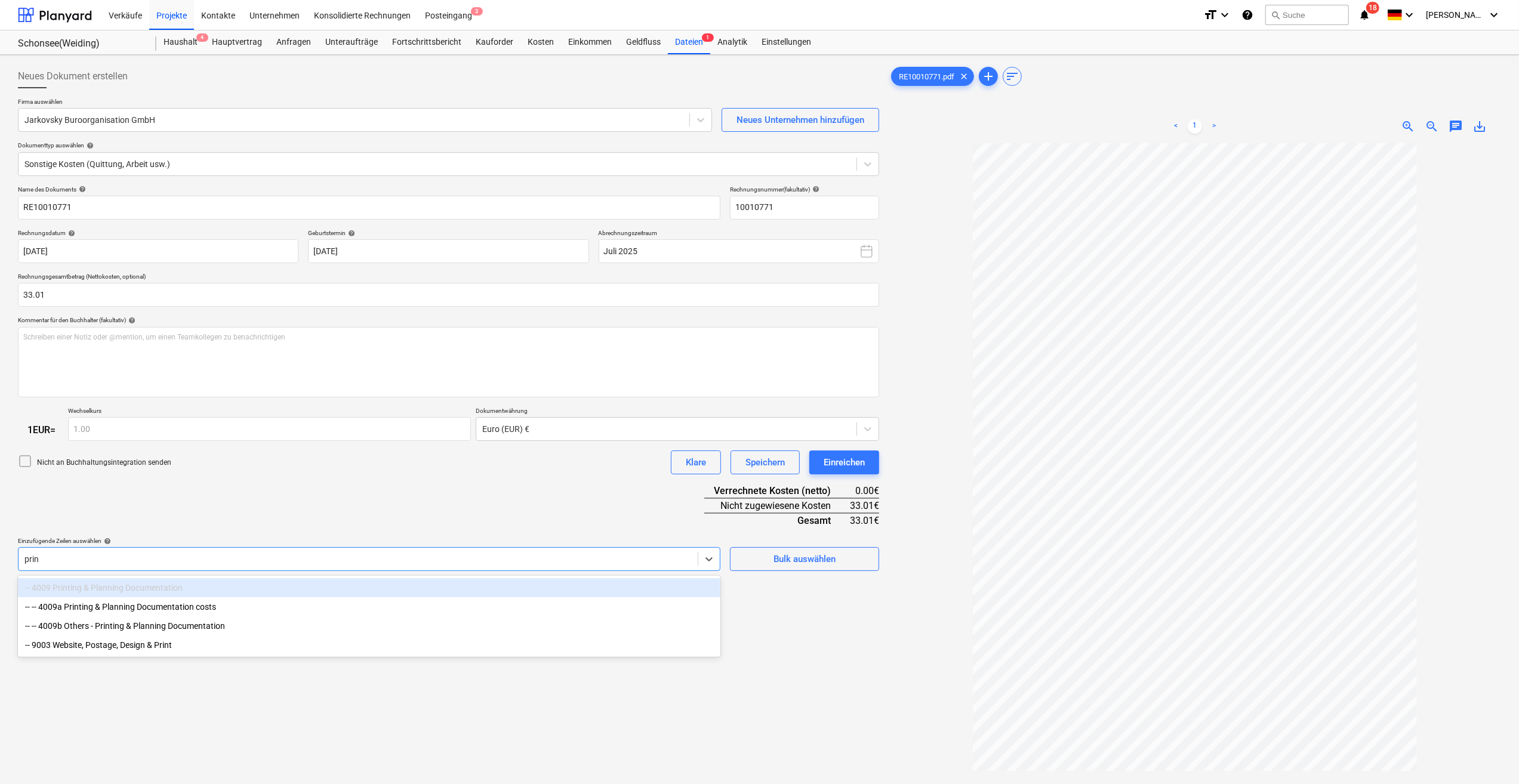 type on "print" 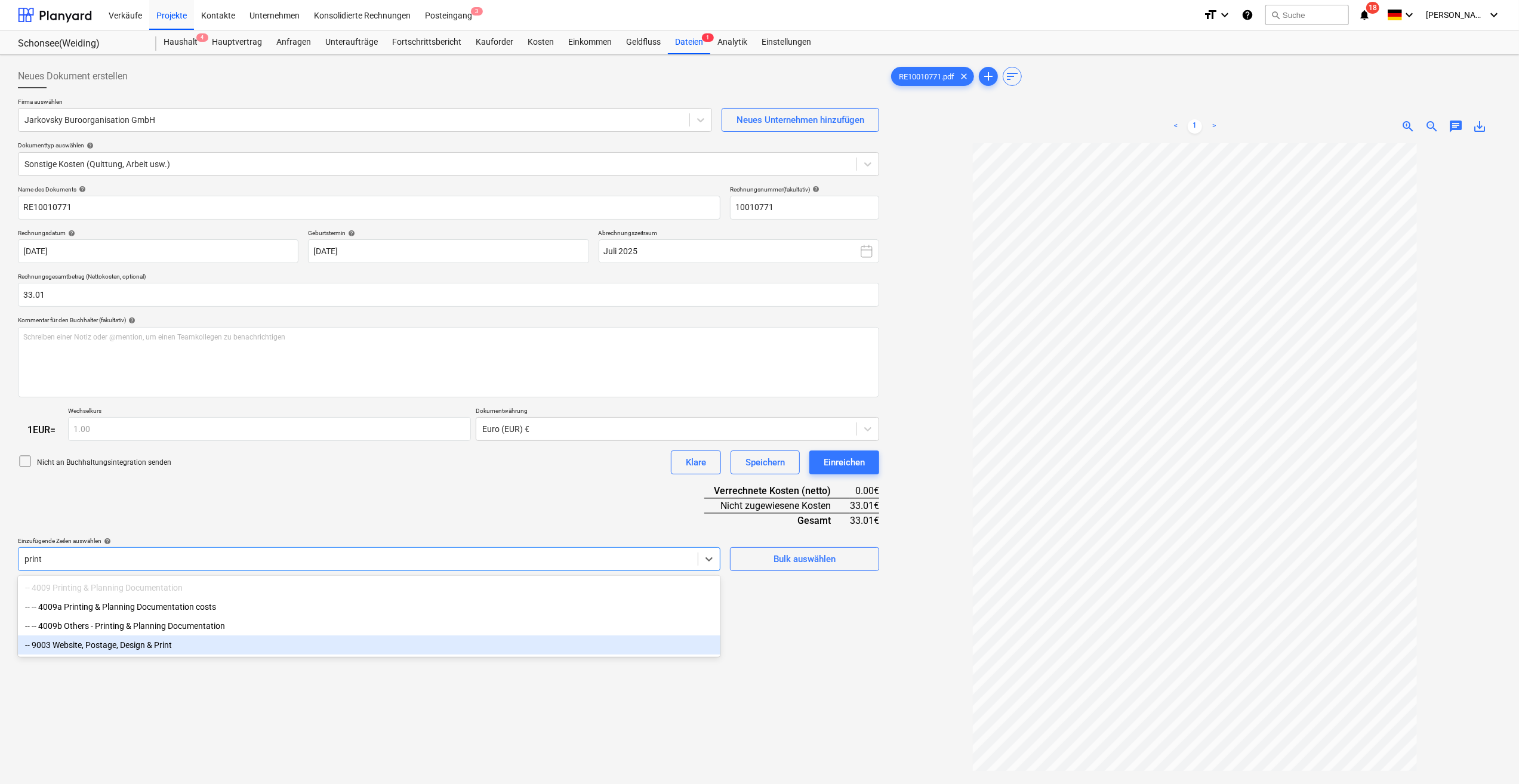 click on "--  9003 Website, Postage, Design & Print" at bounding box center [369, 645] 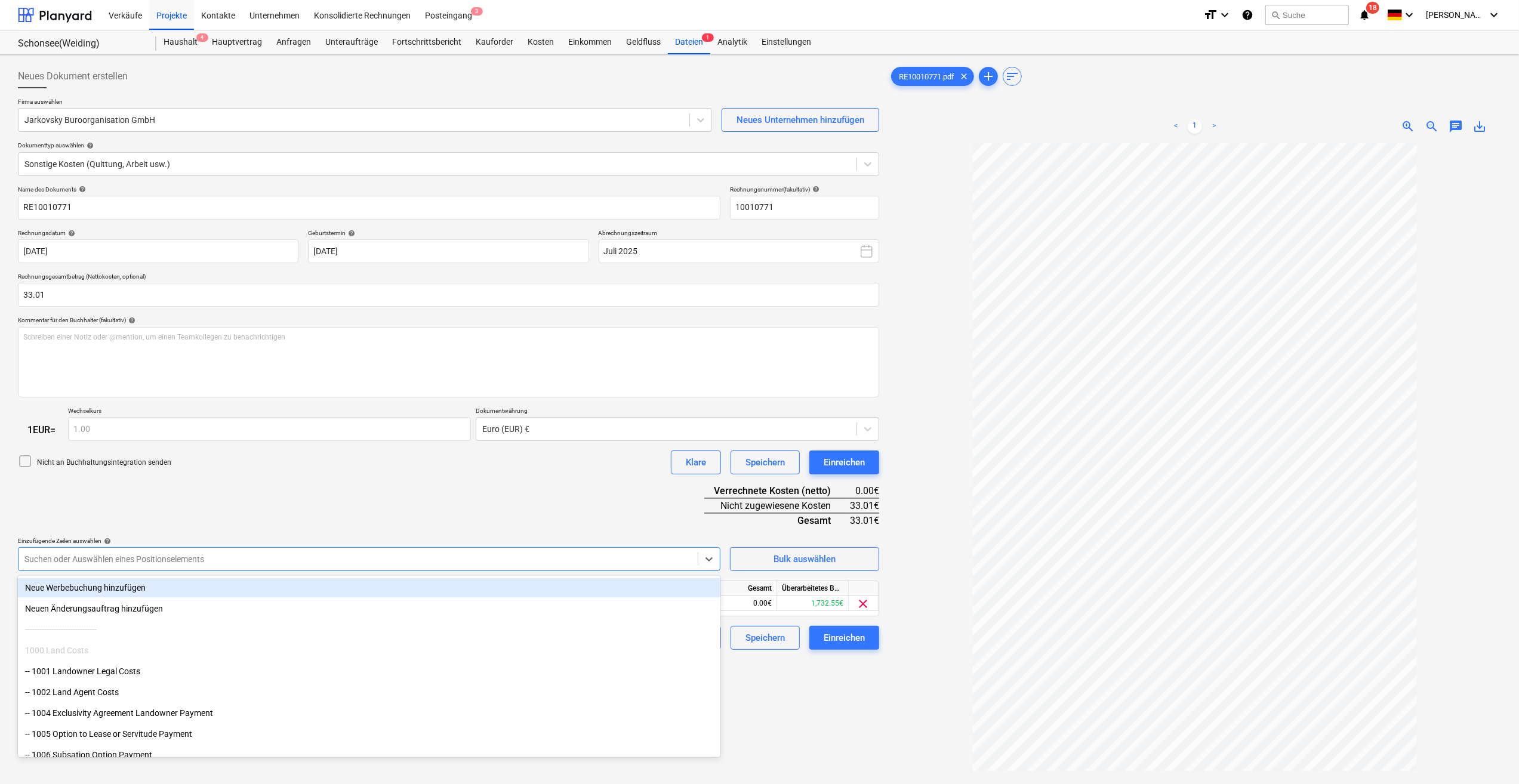 click on "Name des Dokuments help RE10010771 Rechnungsnummer  (fakultativ) help 10010771 Rechnungsdatum help [DATE] 09.07.2025 Press the down arrow key to interact with the calendar and
select a date. Press the question mark key to get the keyboard shortcuts for changing dates. Geburtstermin help [DEMOGRAPHIC_DATA] 09.07.2025 Press the down arrow key to interact with the calendar and
select a date. Press the question mark key to get the keyboard shortcuts for changing dates. Abrechnungszeitraum Juli 2025 Rechnungsgesamtbetrag (Nettokosten, optional) 33.01 Kommentar für den Buchhalter (fakultativ) help Schreiben einer Notiz oder @mention, um einen Teamkollegen zu benachrichtigen ﻿ 1  EUR  = Wechselkurs 1.00 Dokumentwährung Euro (EUR) € Nicht an Buchhaltungsintegration senden Klare Speichern Einreichen Verrechnete Kosten (netto) 0.00€ Nicht zugewiesene Kosten 33.01€ Gesamt 33.01€ Einzufügende Zeilen auswählen help option --  9003 Website, Postage, Design & Print, selected. Bulk auswählen Einheit Anzahl" at bounding box center (448, 418) 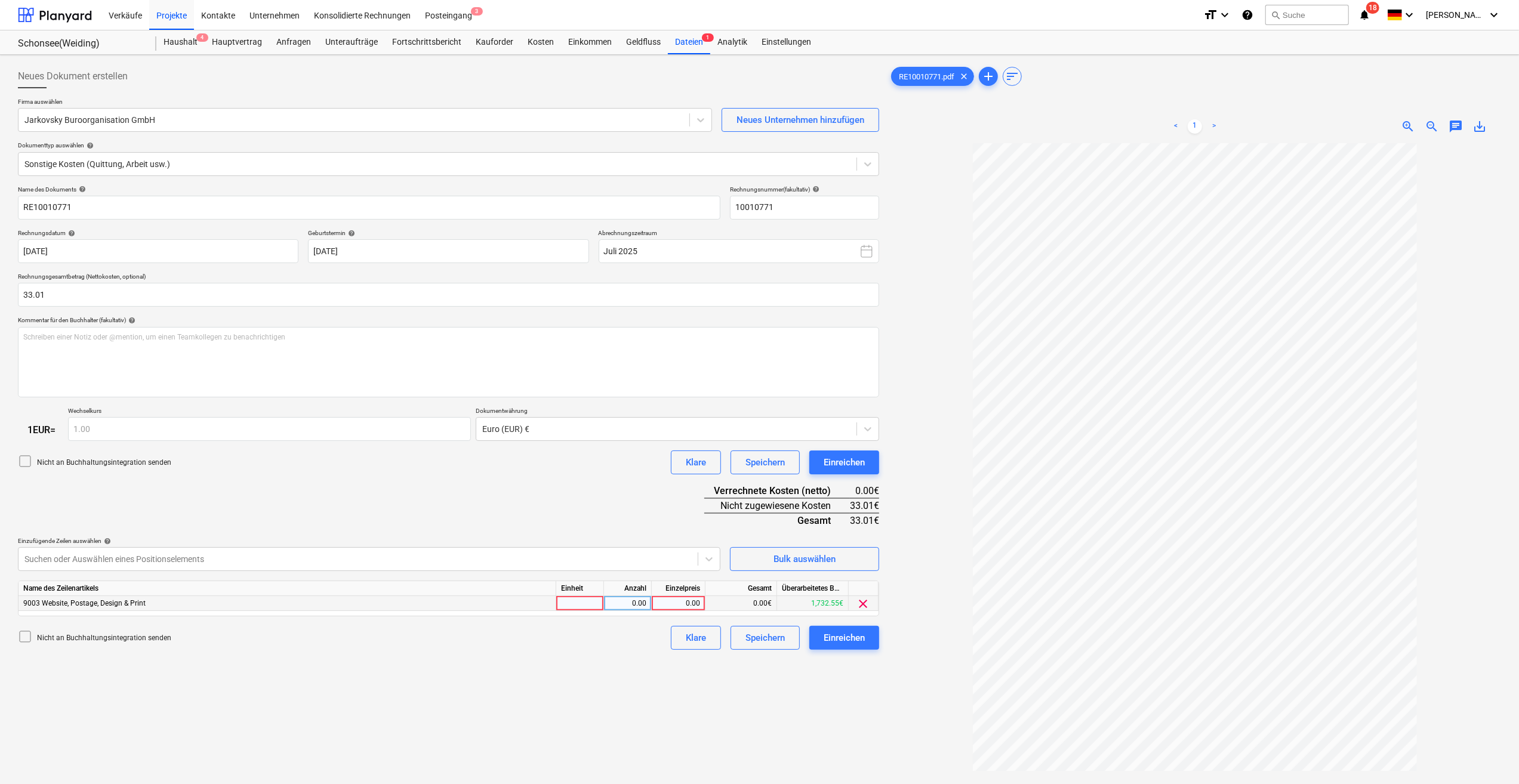 click at bounding box center [580, 603] 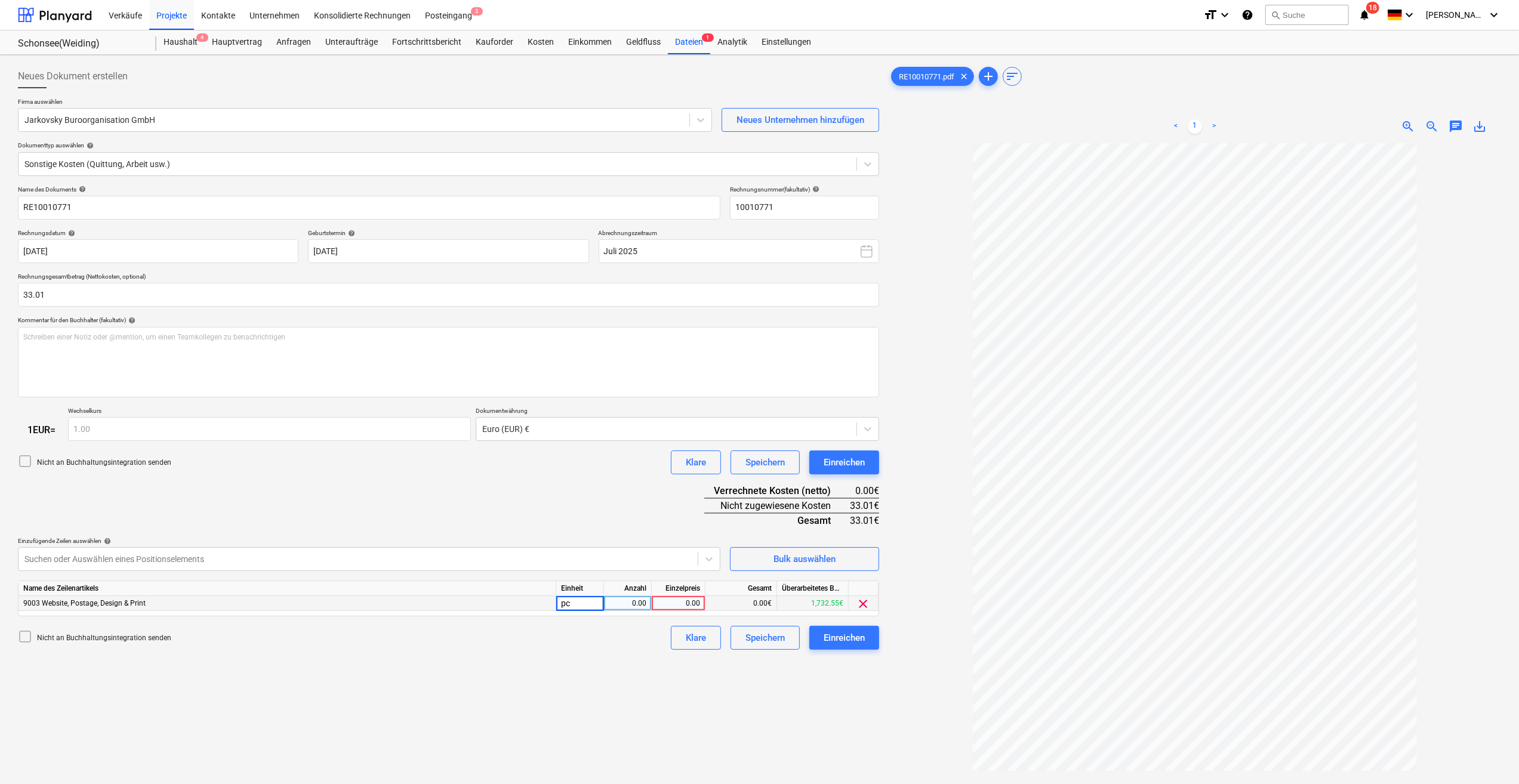 type on "pcs" 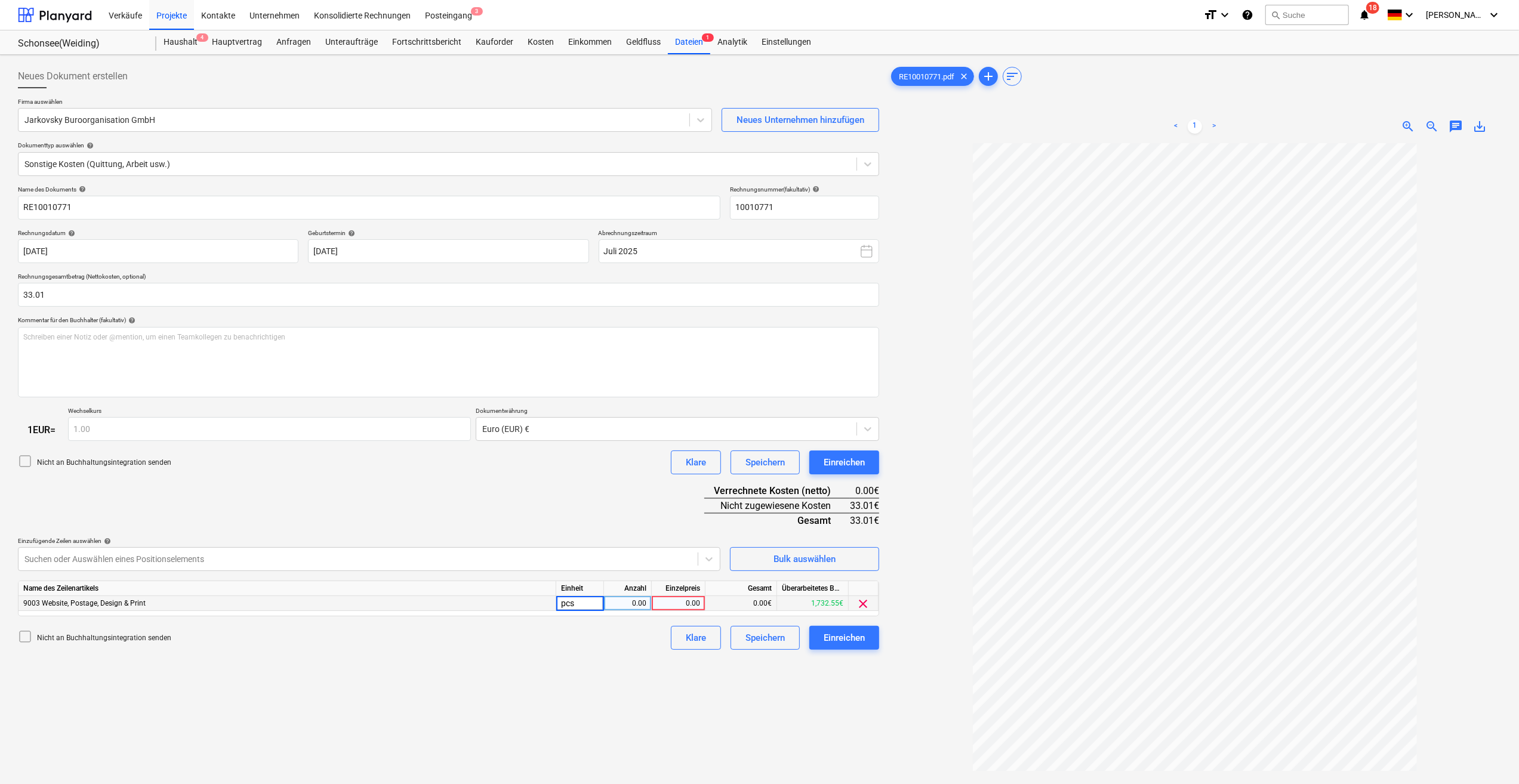 click on "0.00" at bounding box center (627, 603) 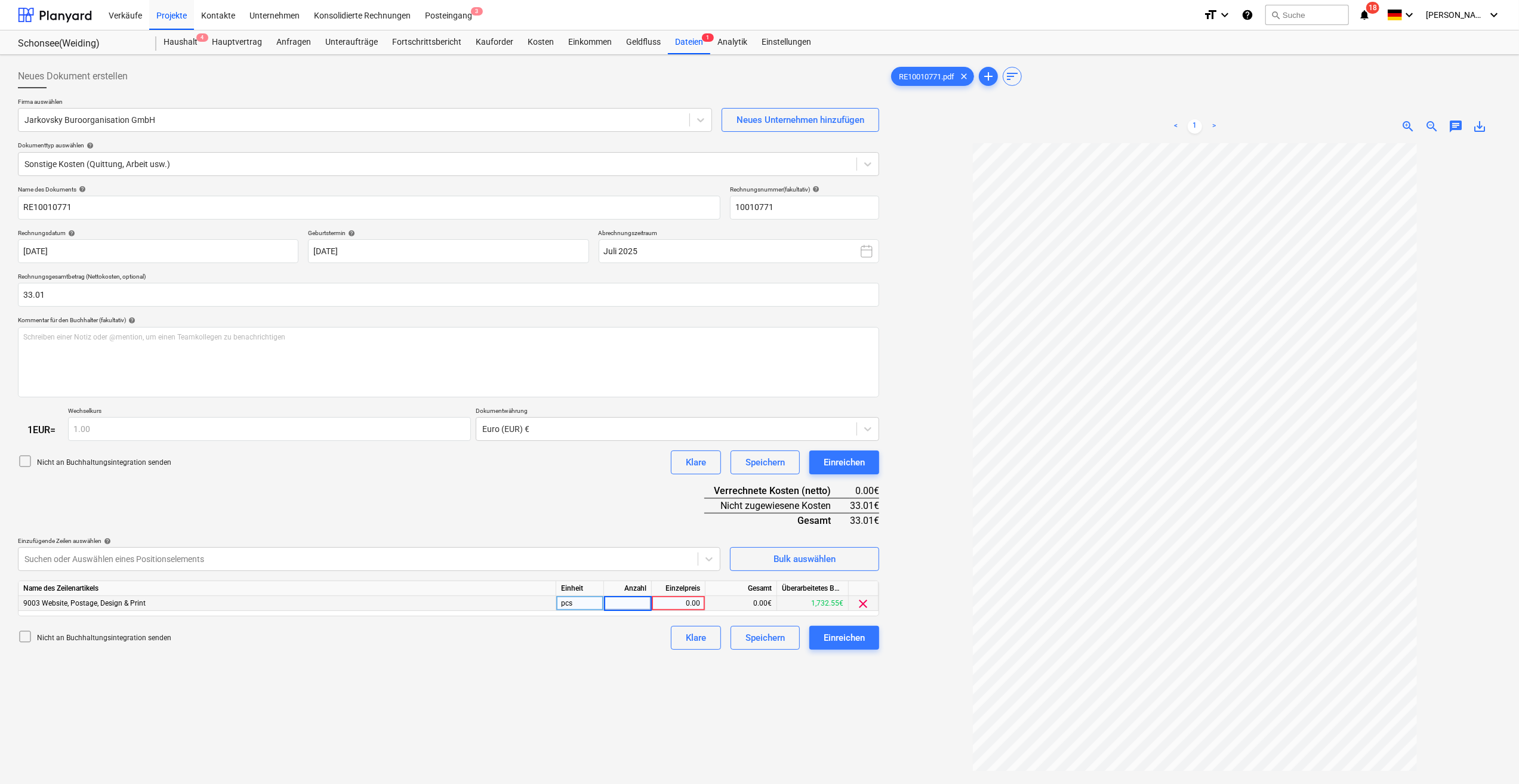 type on "1" 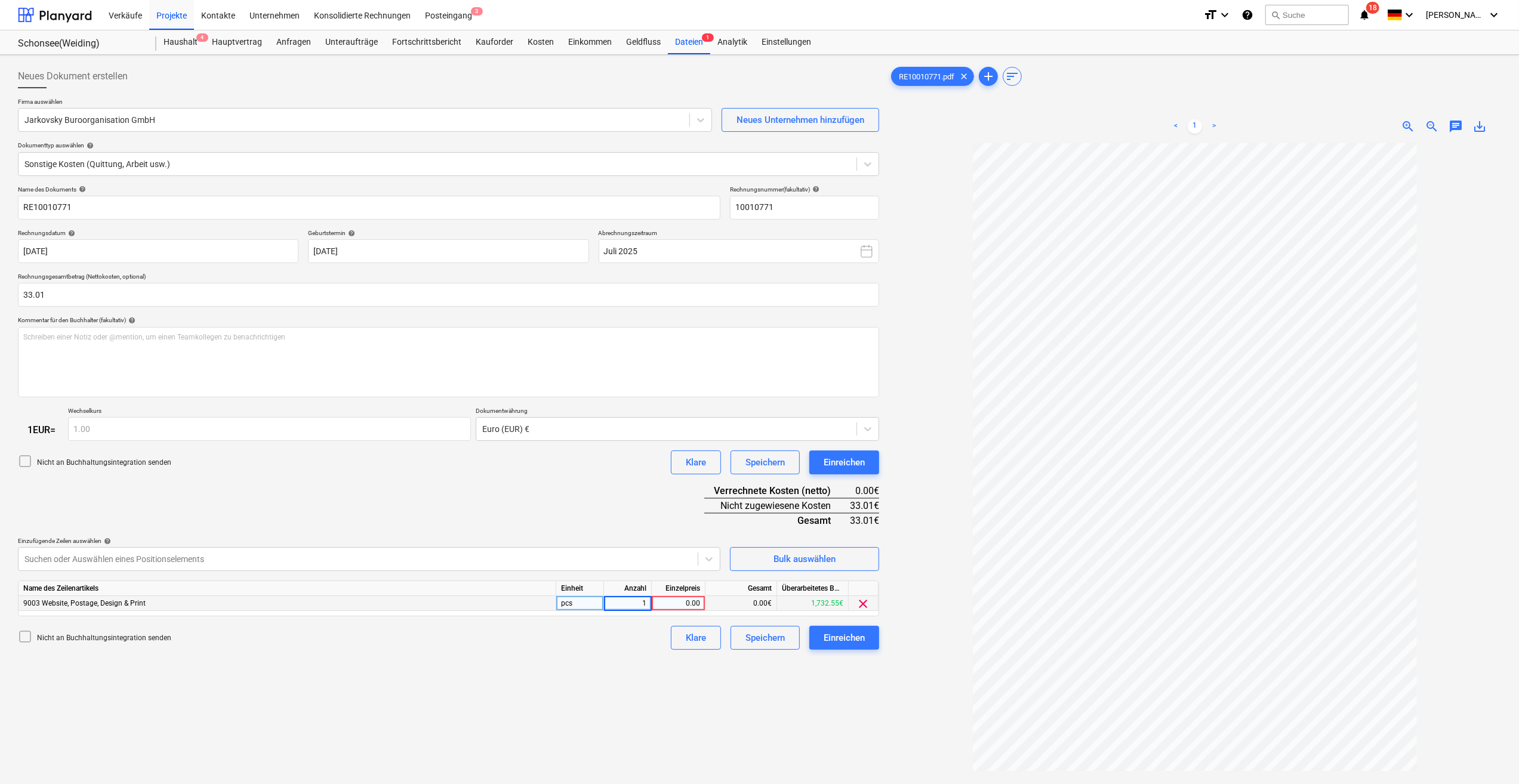 click on "0.00" at bounding box center (678, 603) 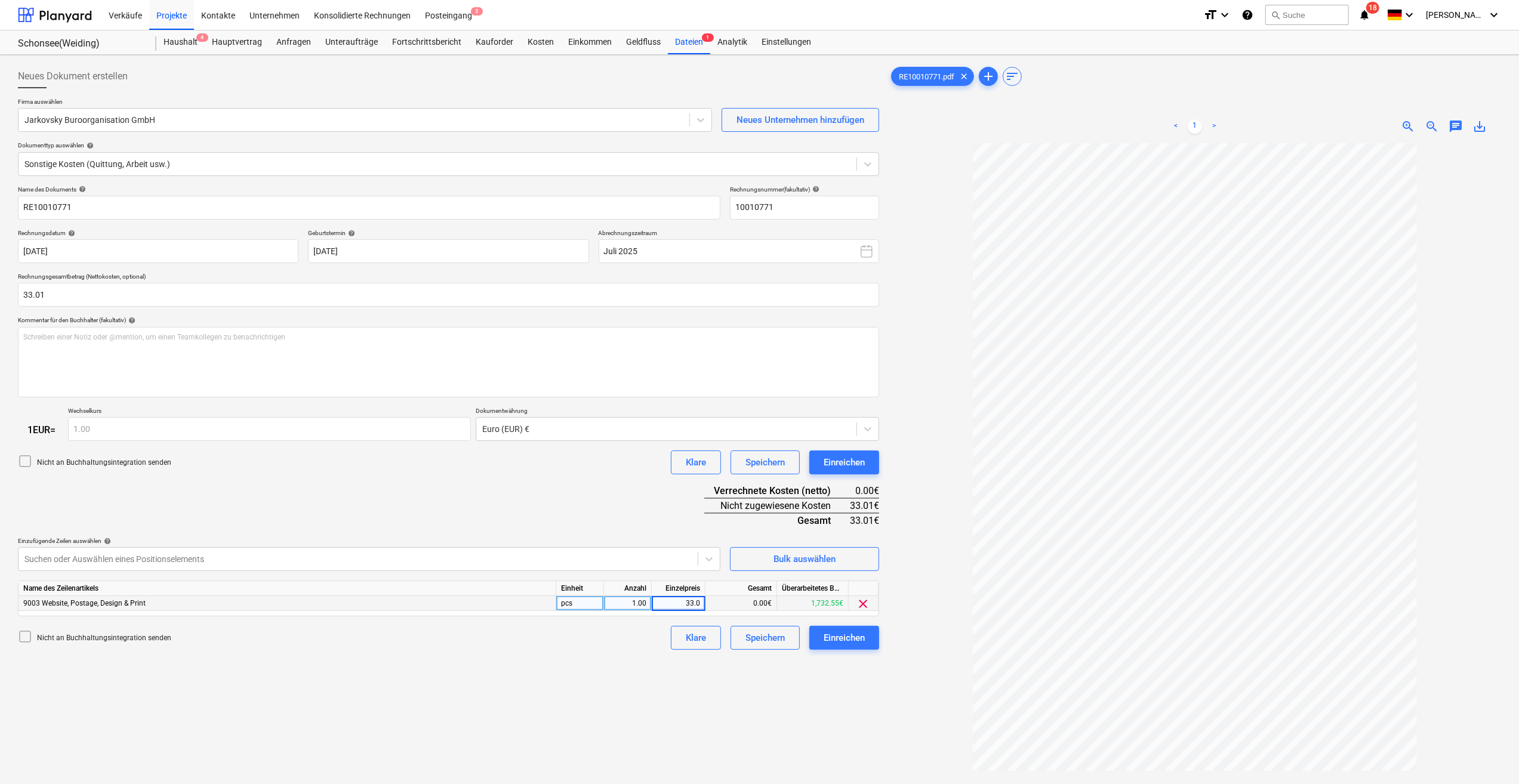 type on "33.01" 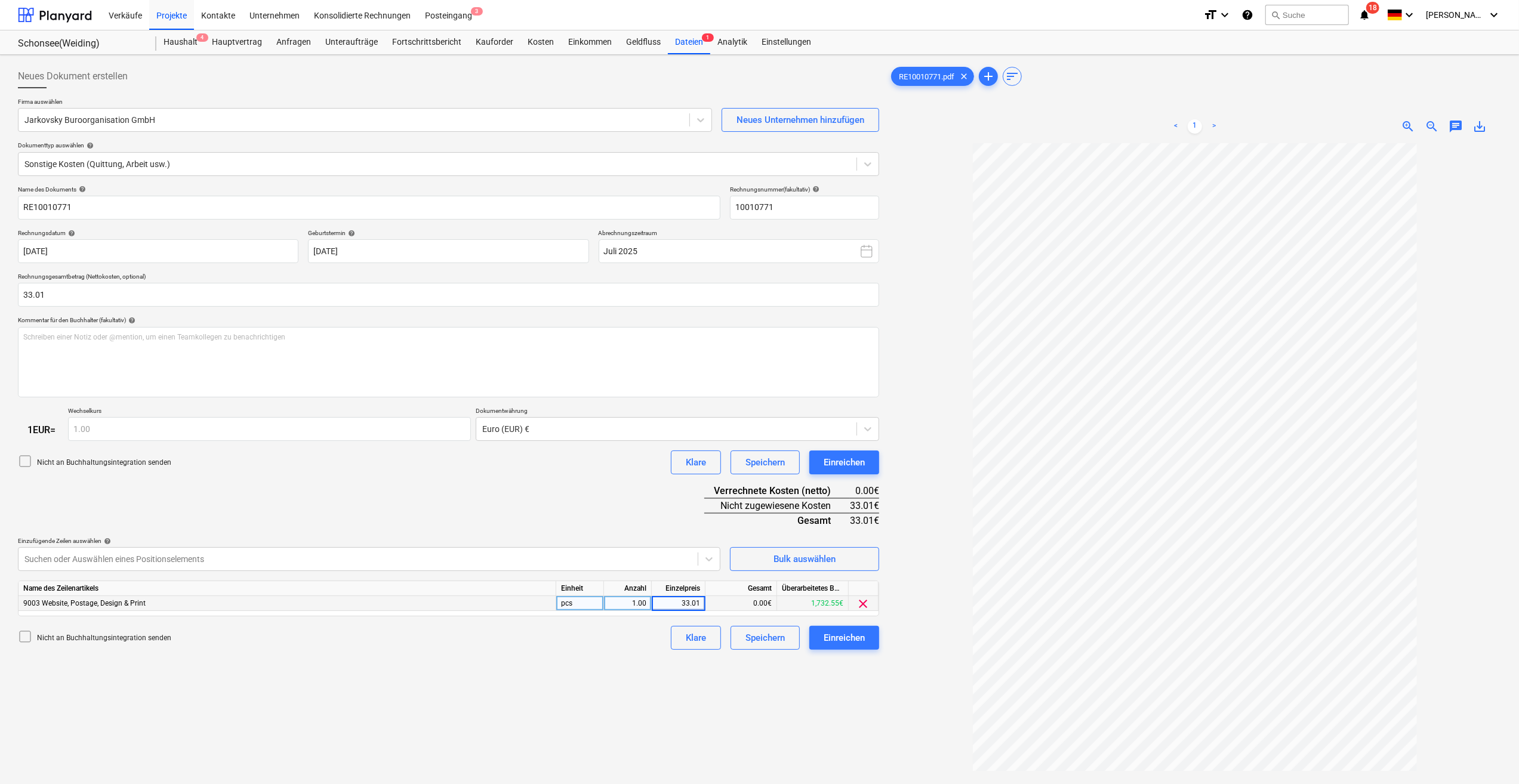 click on "Name des Dokuments help RE10010771 Rechnungsnummer  (fakultativ) help 10010771 Rechnungsdatum help [DATE] 09.07.2025 Press the down arrow key to interact with the calendar and
select a date. Press the question mark key to get the keyboard shortcuts for changing dates. Geburtstermin help [DEMOGRAPHIC_DATA] 09.07.2025 Press the down arrow key to interact with the calendar and
select a date. Press the question mark key to get the keyboard shortcuts for changing dates. Abrechnungszeitraum Juli 2025 Rechnungsgesamtbetrag (Nettokosten, optional) 33.01 Kommentar für den Buchhalter (fakultativ) help Schreiben einer Notiz oder @mention, um einen Teamkollegen zu benachrichtigen ﻿ 1  EUR  = Wechselkurs 1.00 Dokumentwährung Euro (EUR) € Nicht an Buchhaltungsintegration senden Klare Speichern Einreichen Verrechnete Kosten (netto) 0.00€ Nicht zugewiesene Kosten 33.01€ Gesamt 33.01€ Einzufügende Zeilen auswählen help Suchen oder Auswählen eines Positionselements Bulk auswählen Name des Zeilenartikels pcs" at bounding box center [448, 418] 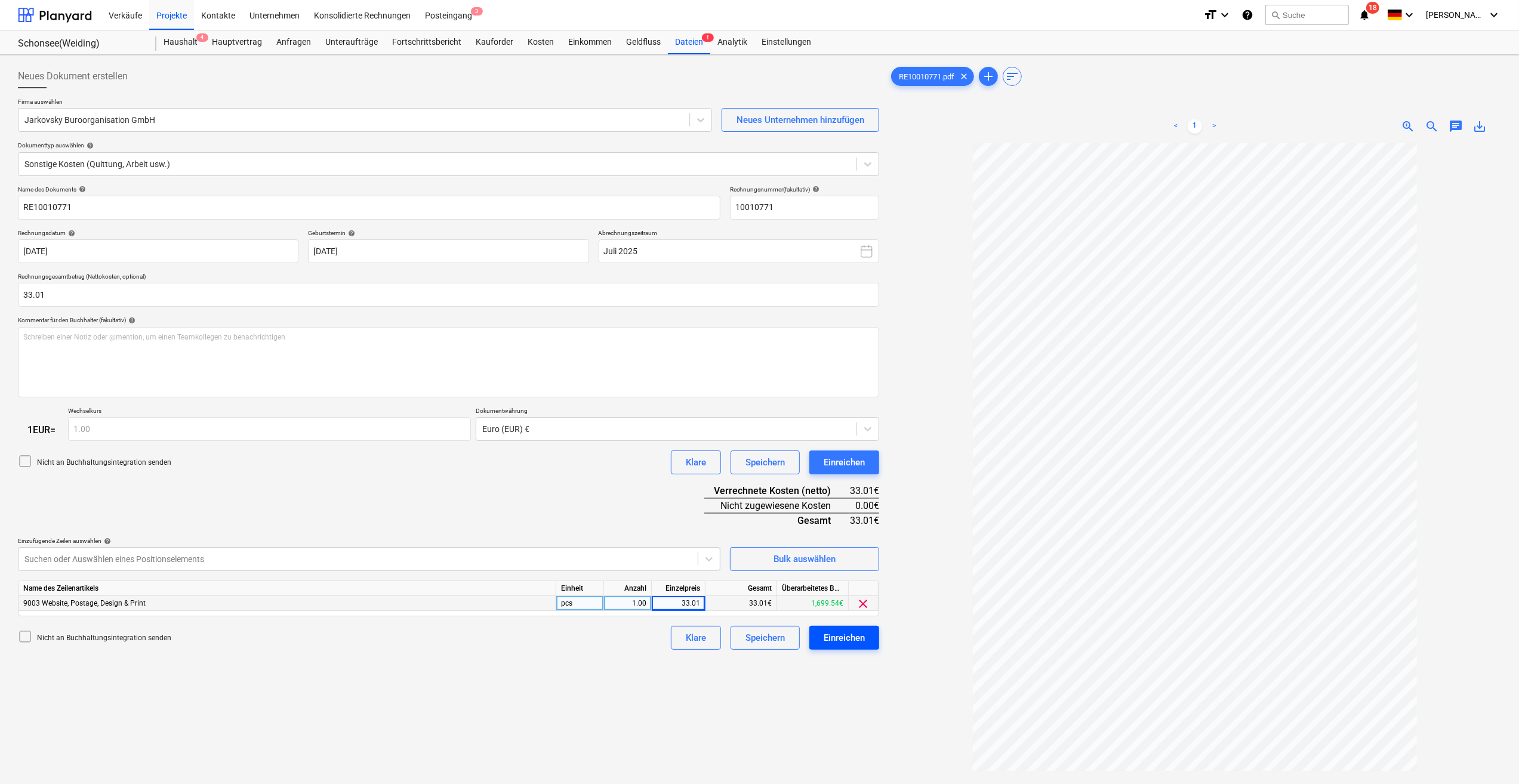 click on "Einreichen" at bounding box center [844, 638] 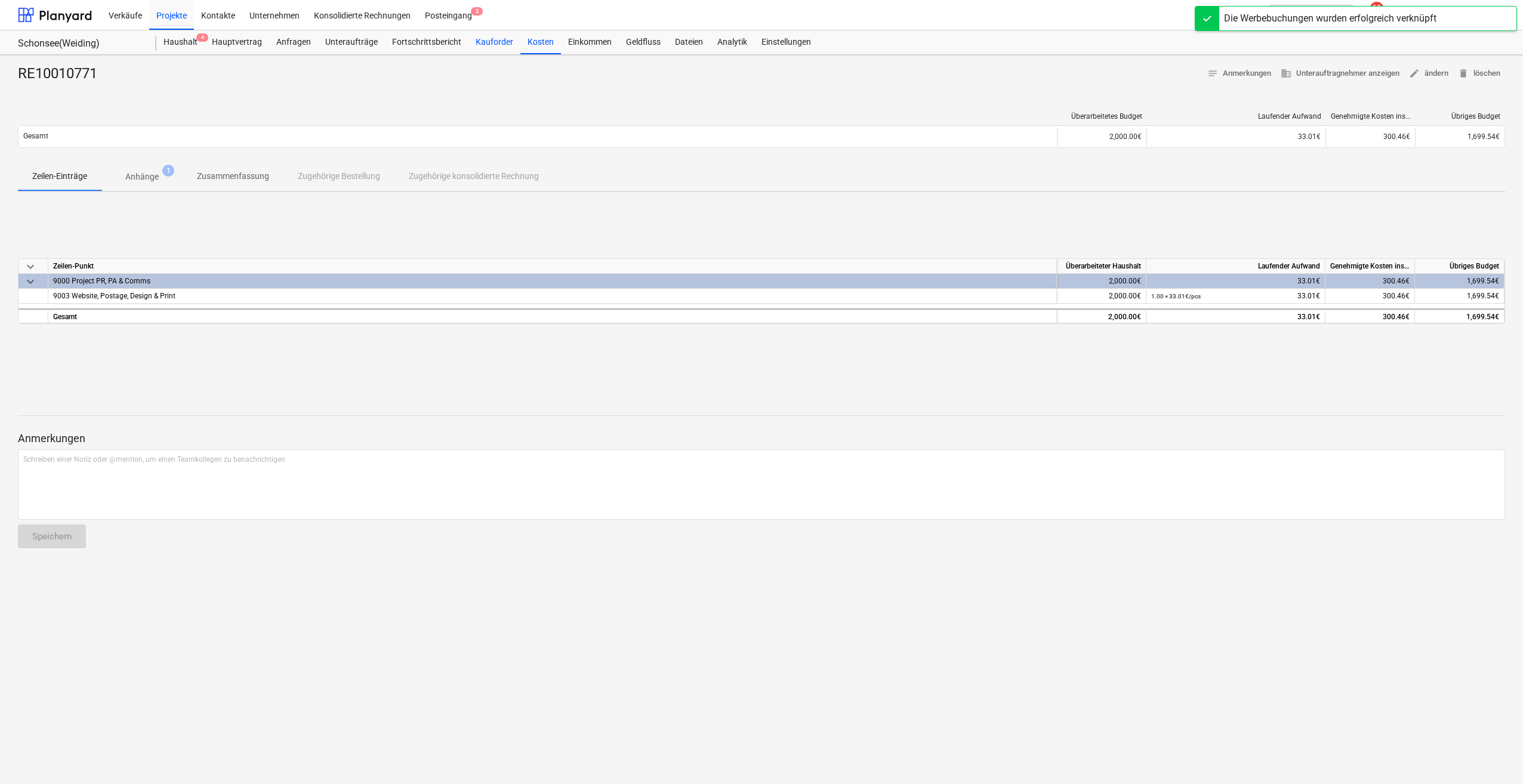 click on "Kauforder" at bounding box center [494, 42] 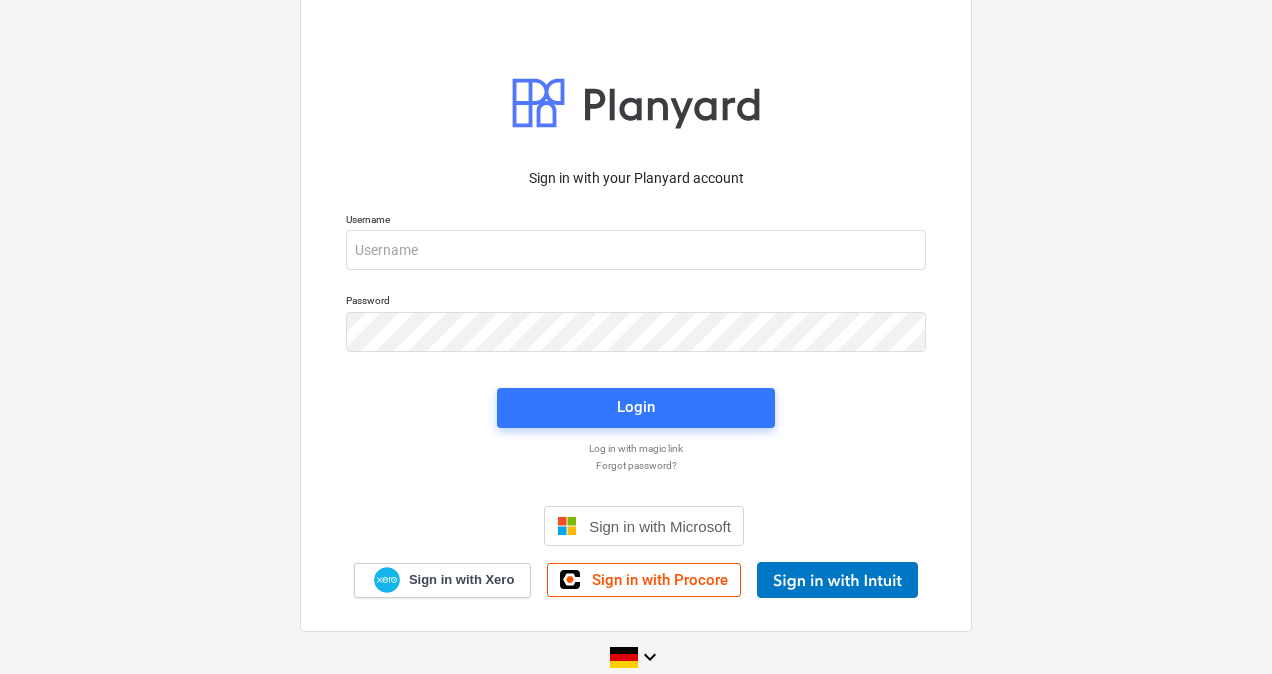 scroll, scrollTop: 0, scrollLeft: 0, axis: both 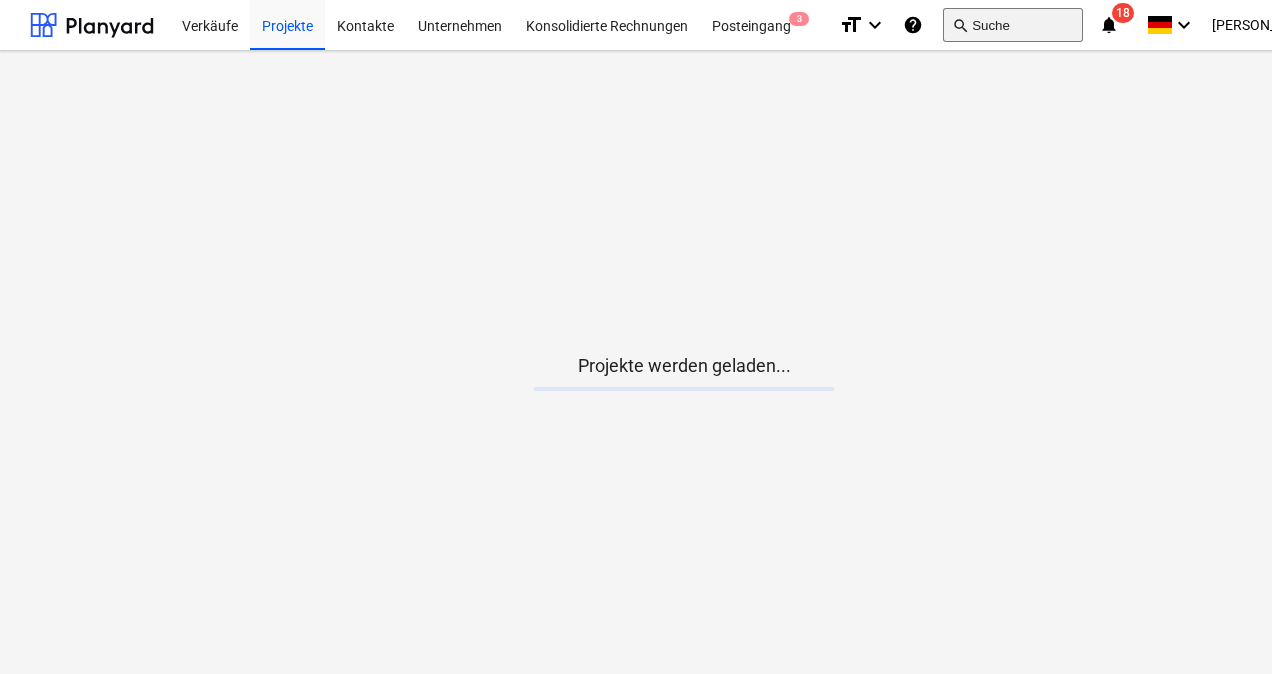 click on "search Suche" at bounding box center (1013, 25) 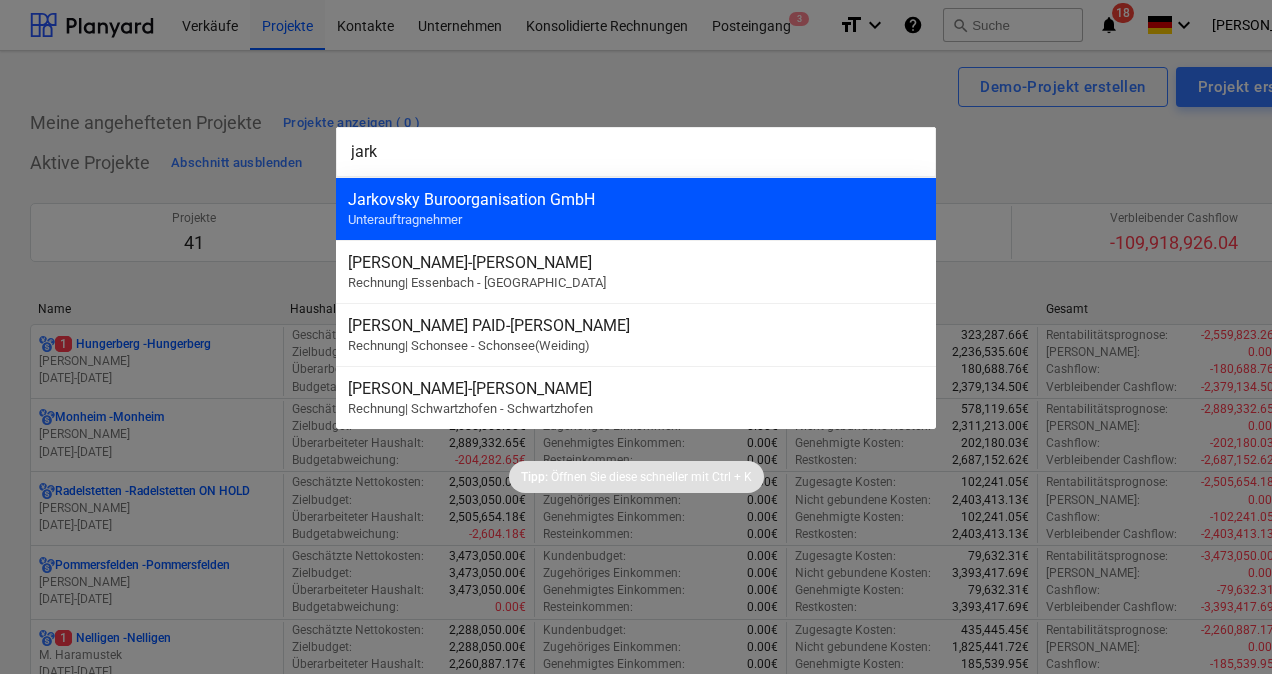 type on "jark" 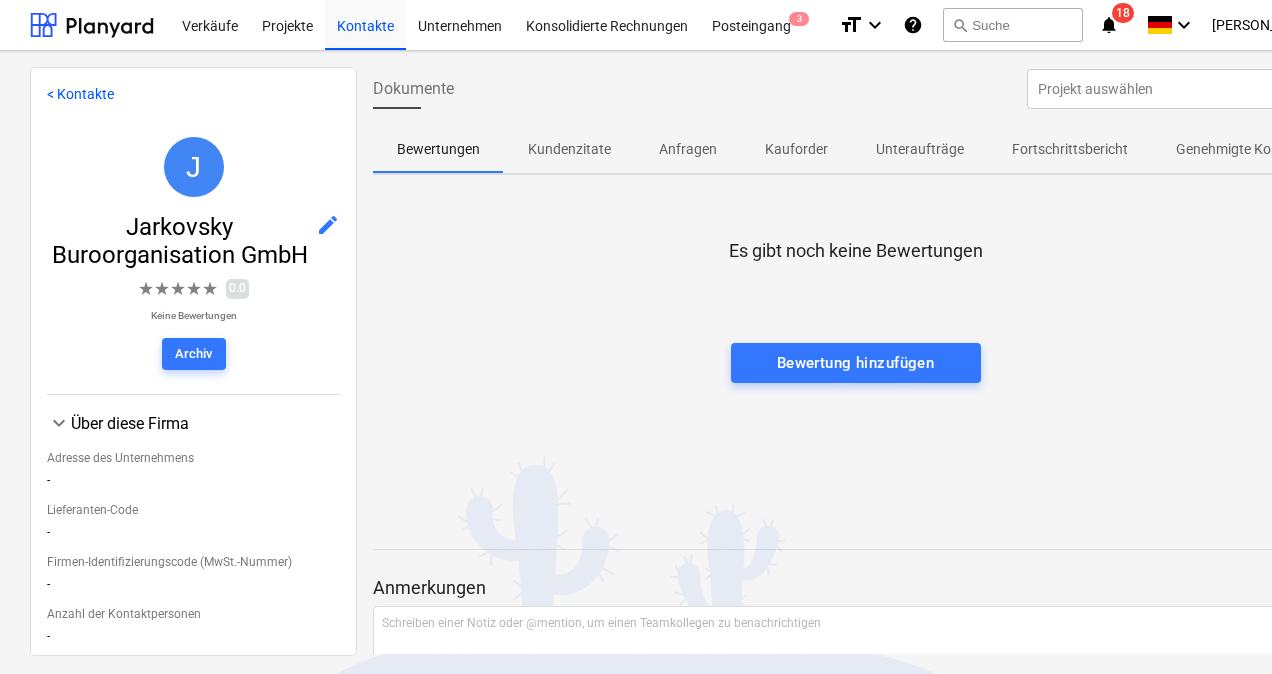 click on "Anfragen" at bounding box center [688, 149] 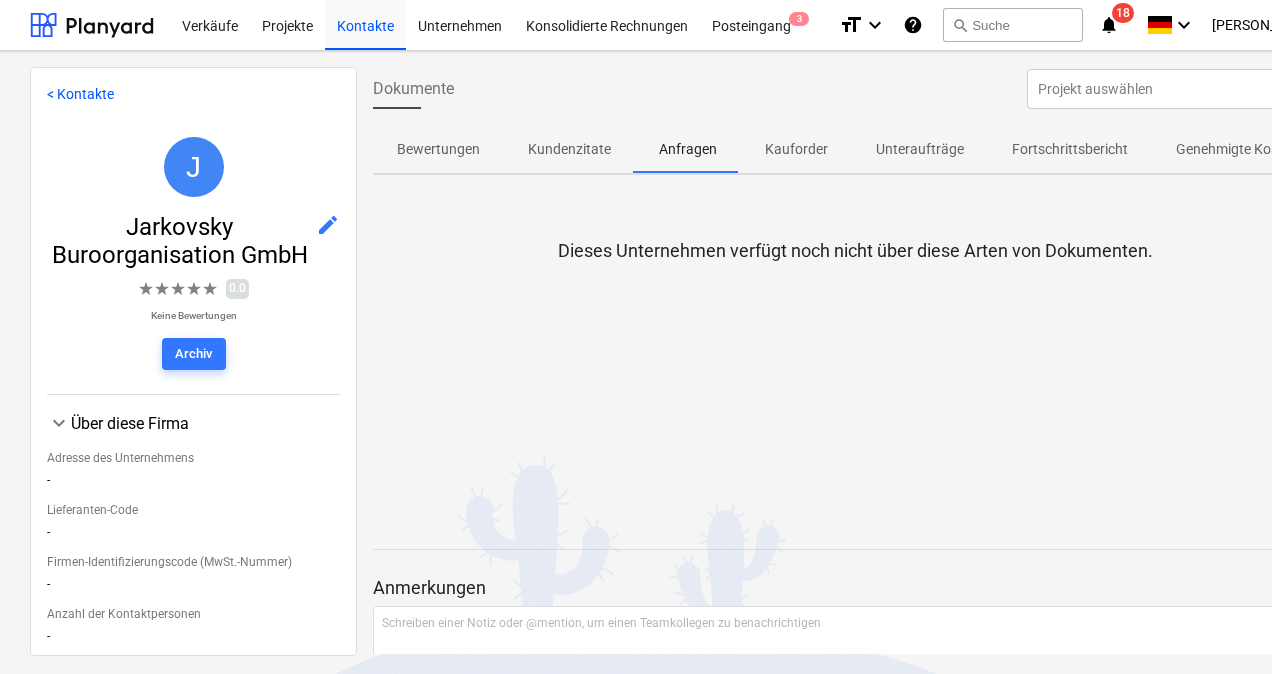 click on "Kauforder" at bounding box center (796, 149) 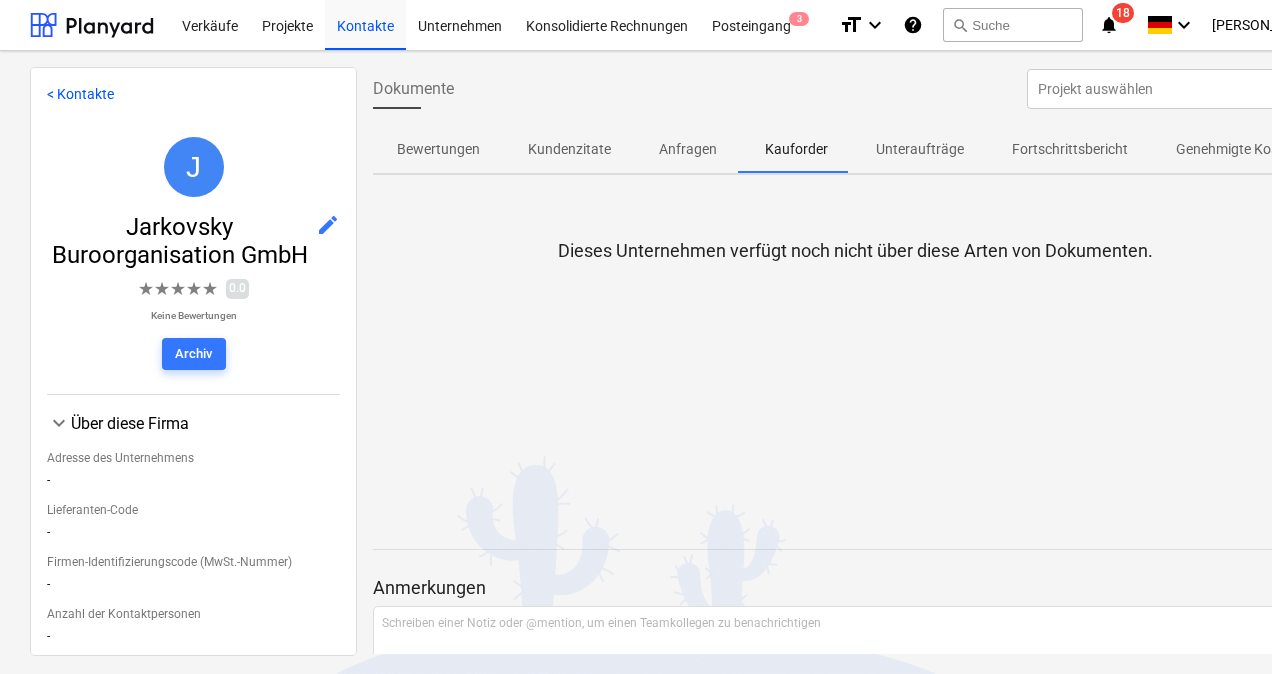 click on "Unteraufträge" at bounding box center [920, 149] 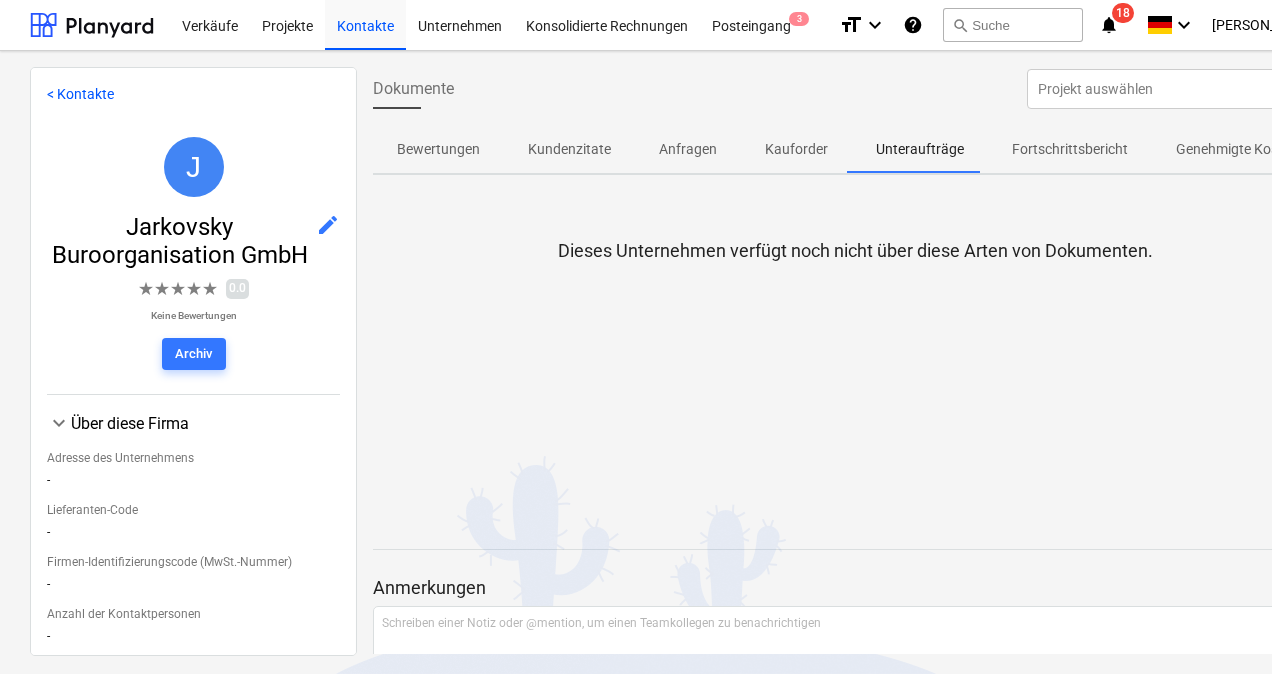 drag, startPoint x: 1045, startPoint y: 145, endPoint x: 1061, endPoint y: 145, distance: 16 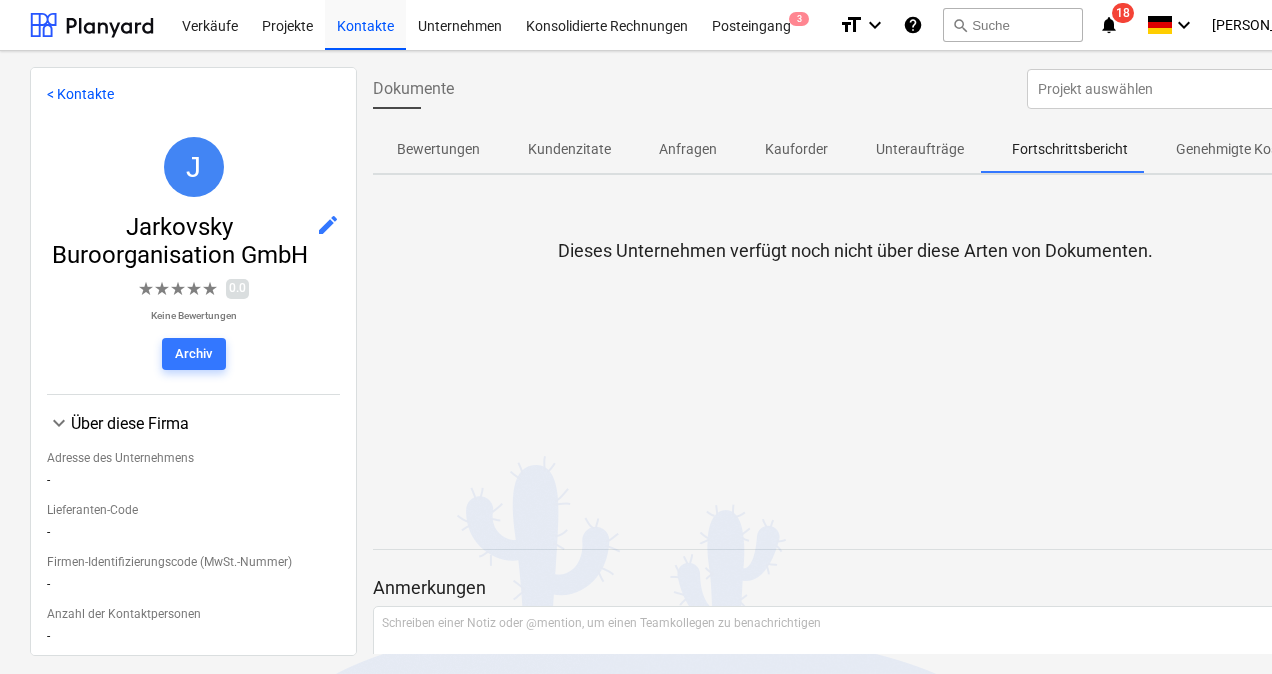 click on "Genehmigte Kosten" at bounding box center [1237, 149] 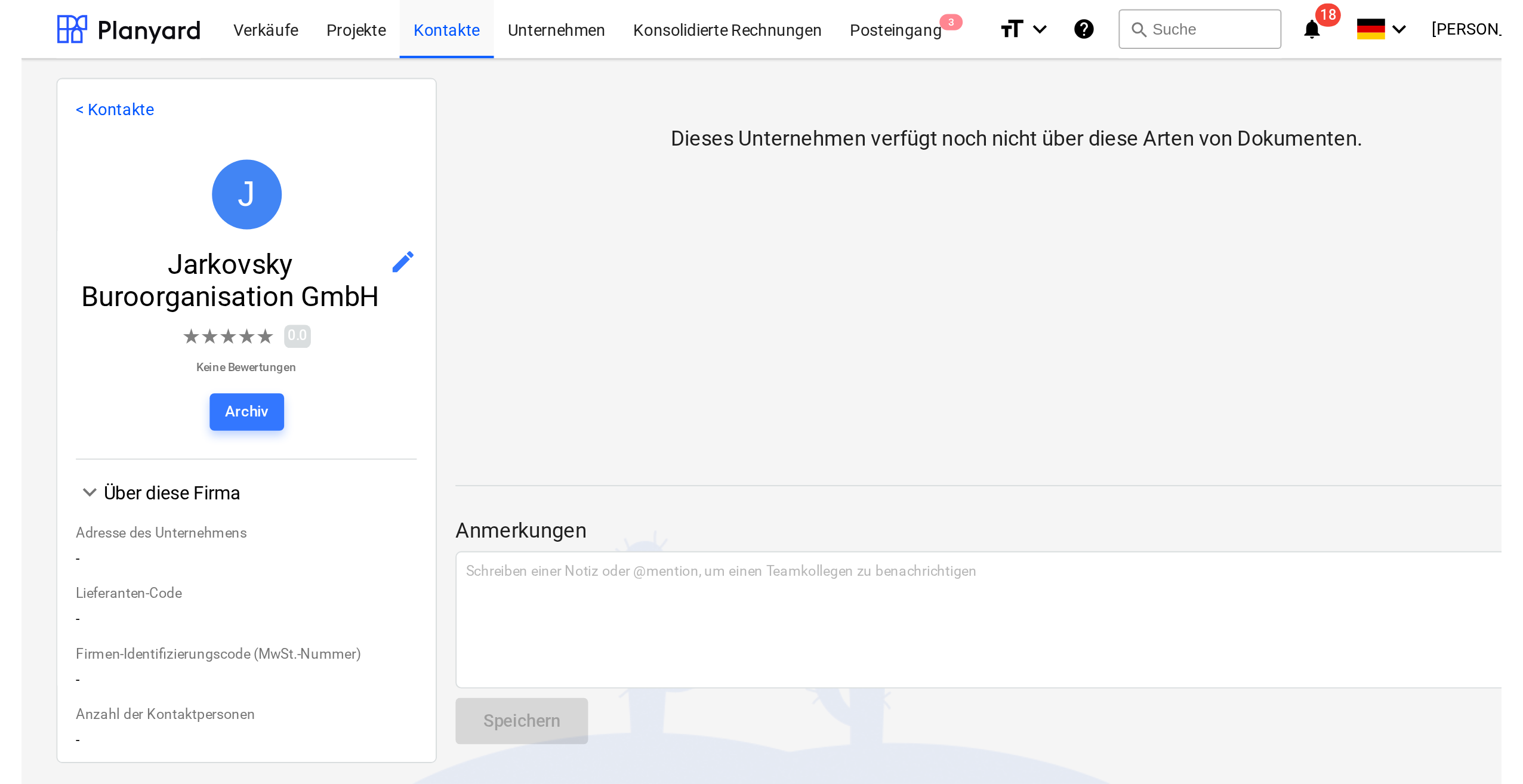 scroll, scrollTop: 0, scrollLeft: 0, axis: both 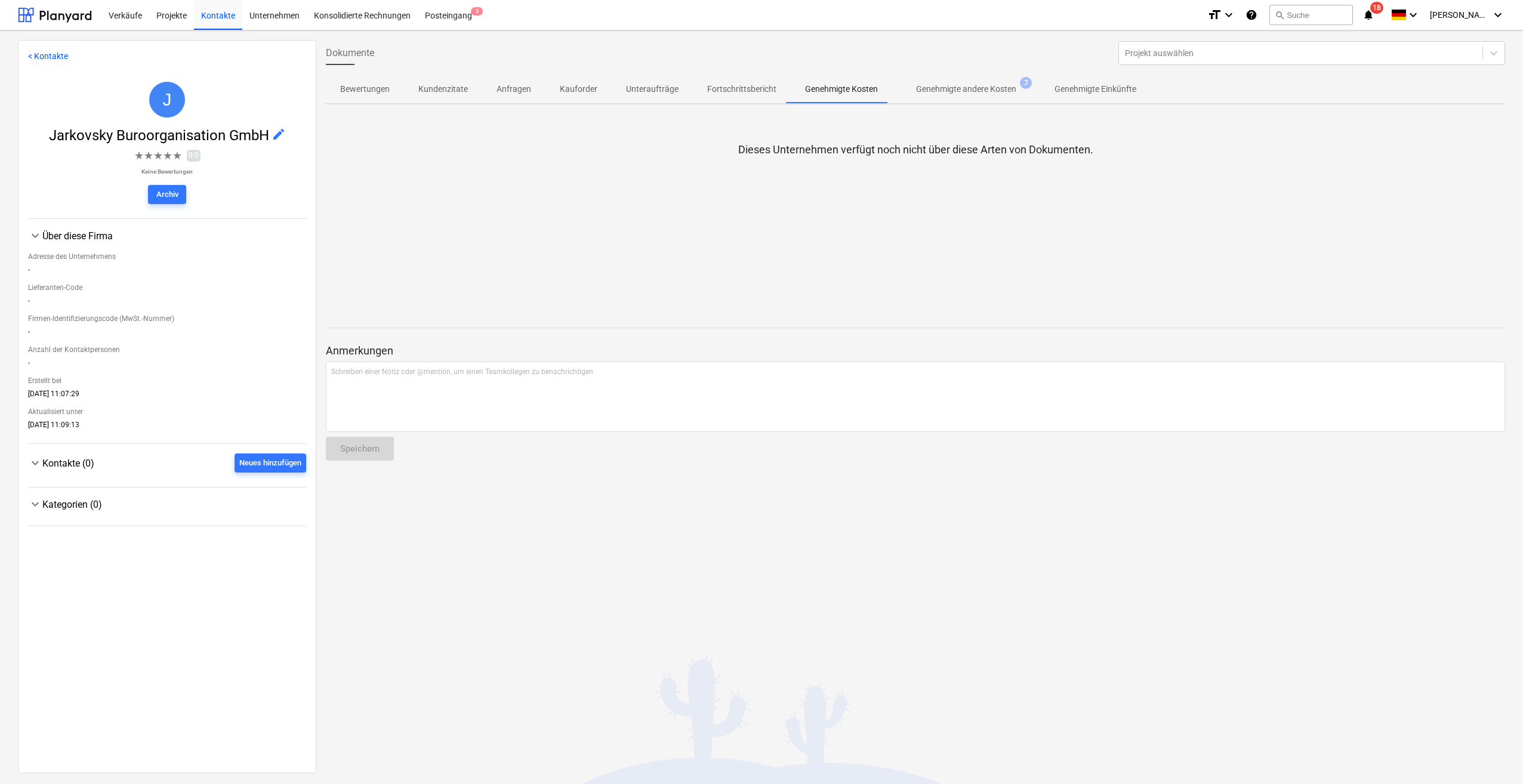 click on "Genehmigte andere Kosten" at bounding box center (966, 89) 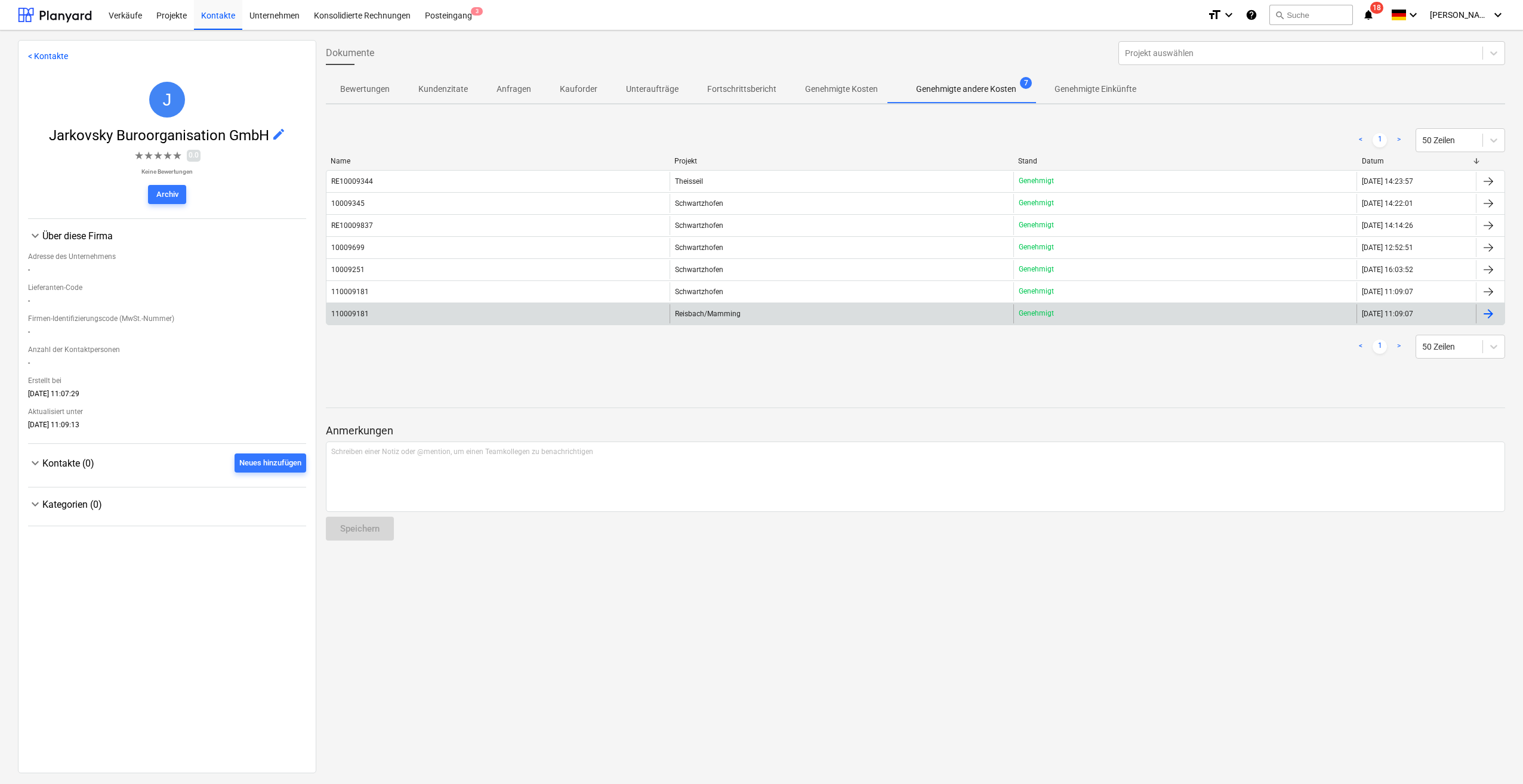 click on "Reisbach/Mamming" at bounding box center [708, 314] 